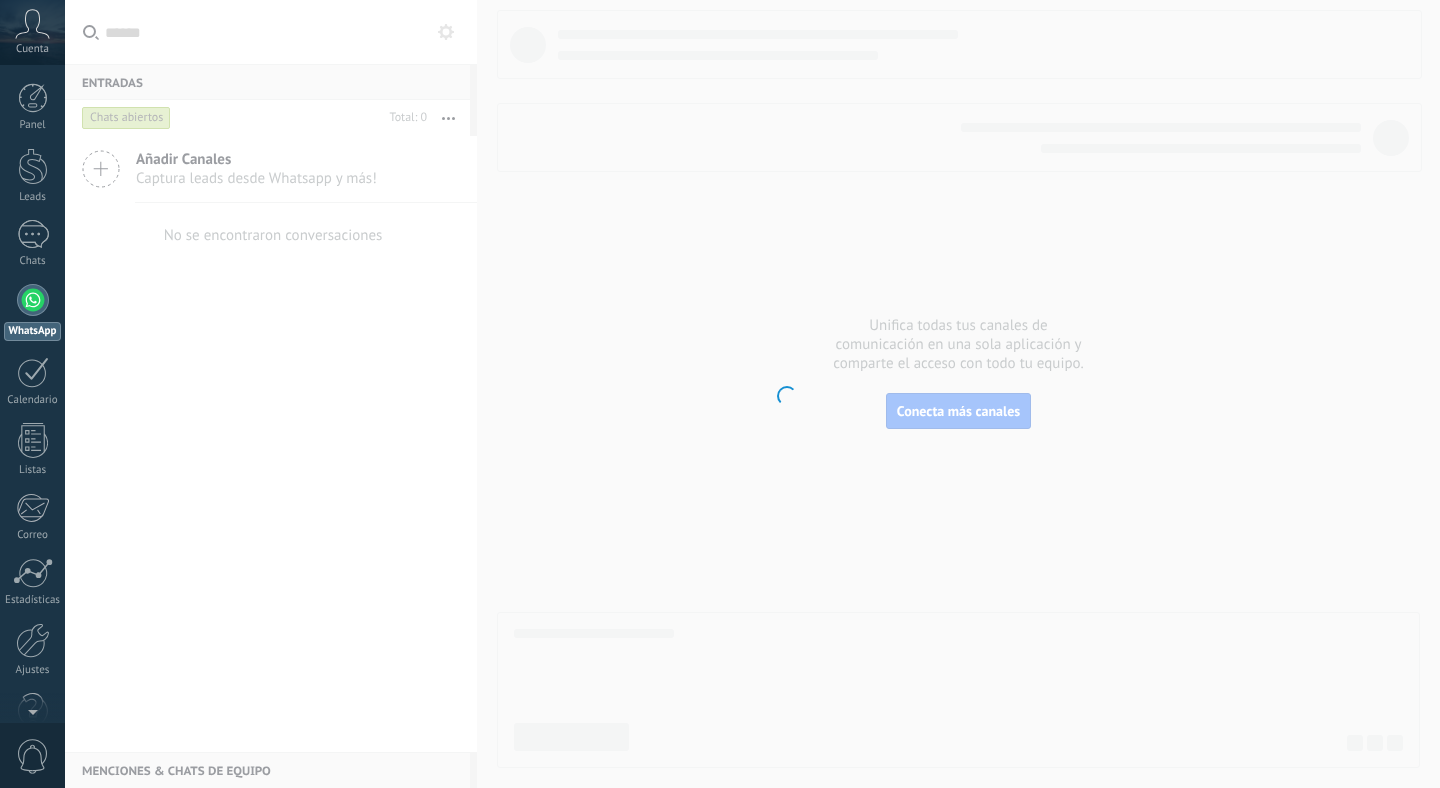 scroll, scrollTop: 0, scrollLeft: 0, axis: both 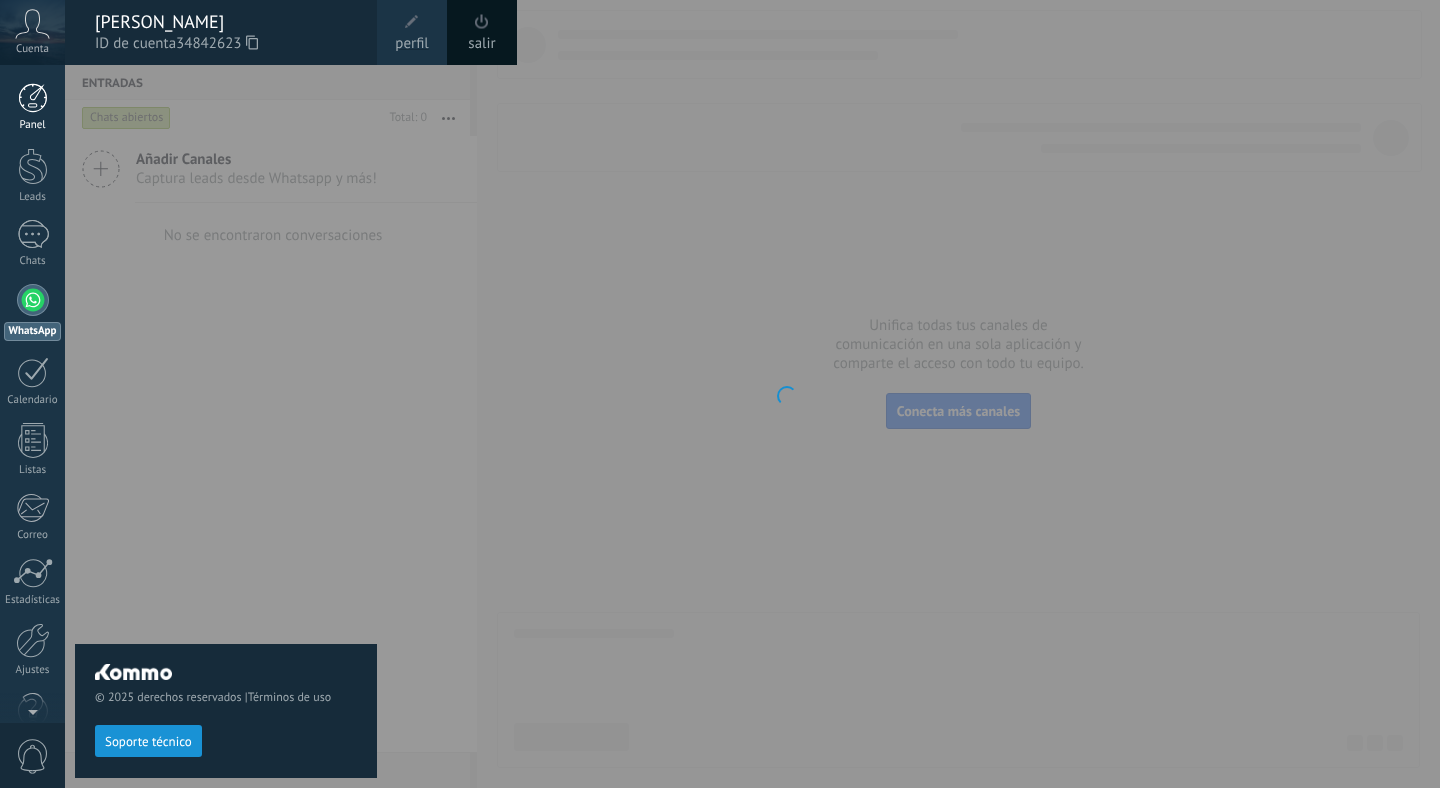 click at bounding box center [33, 98] 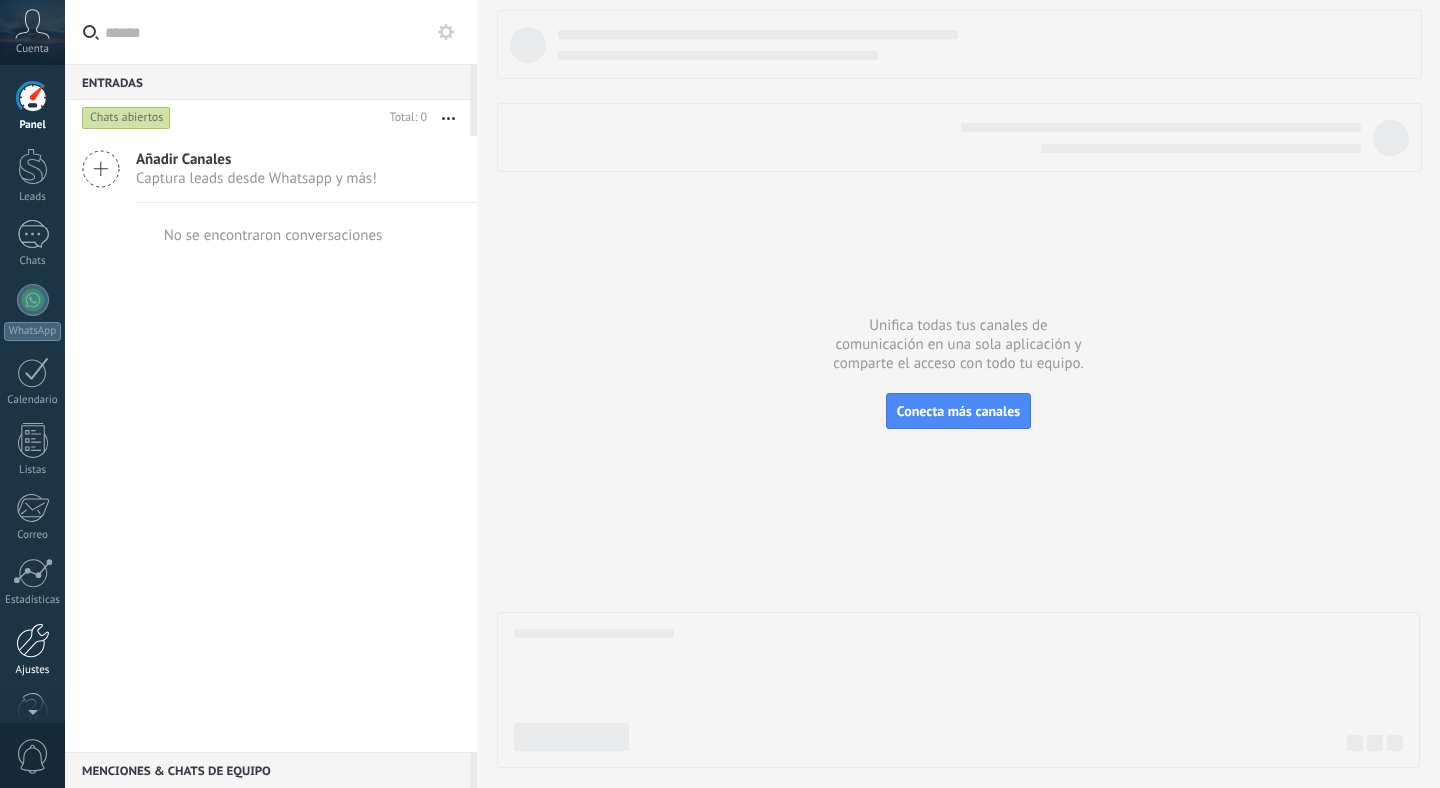 click at bounding box center [33, 640] 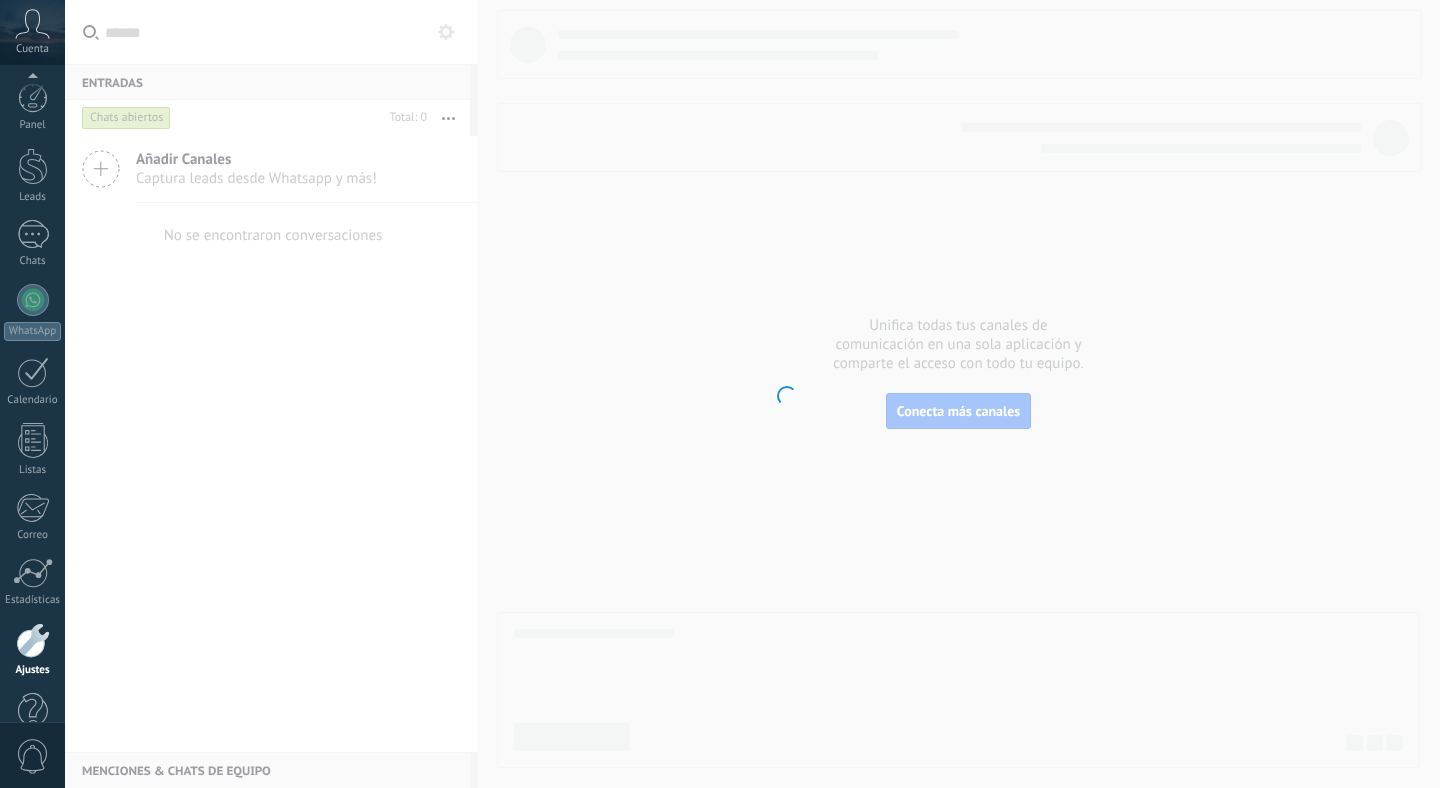 scroll, scrollTop: 44, scrollLeft: 0, axis: vertical 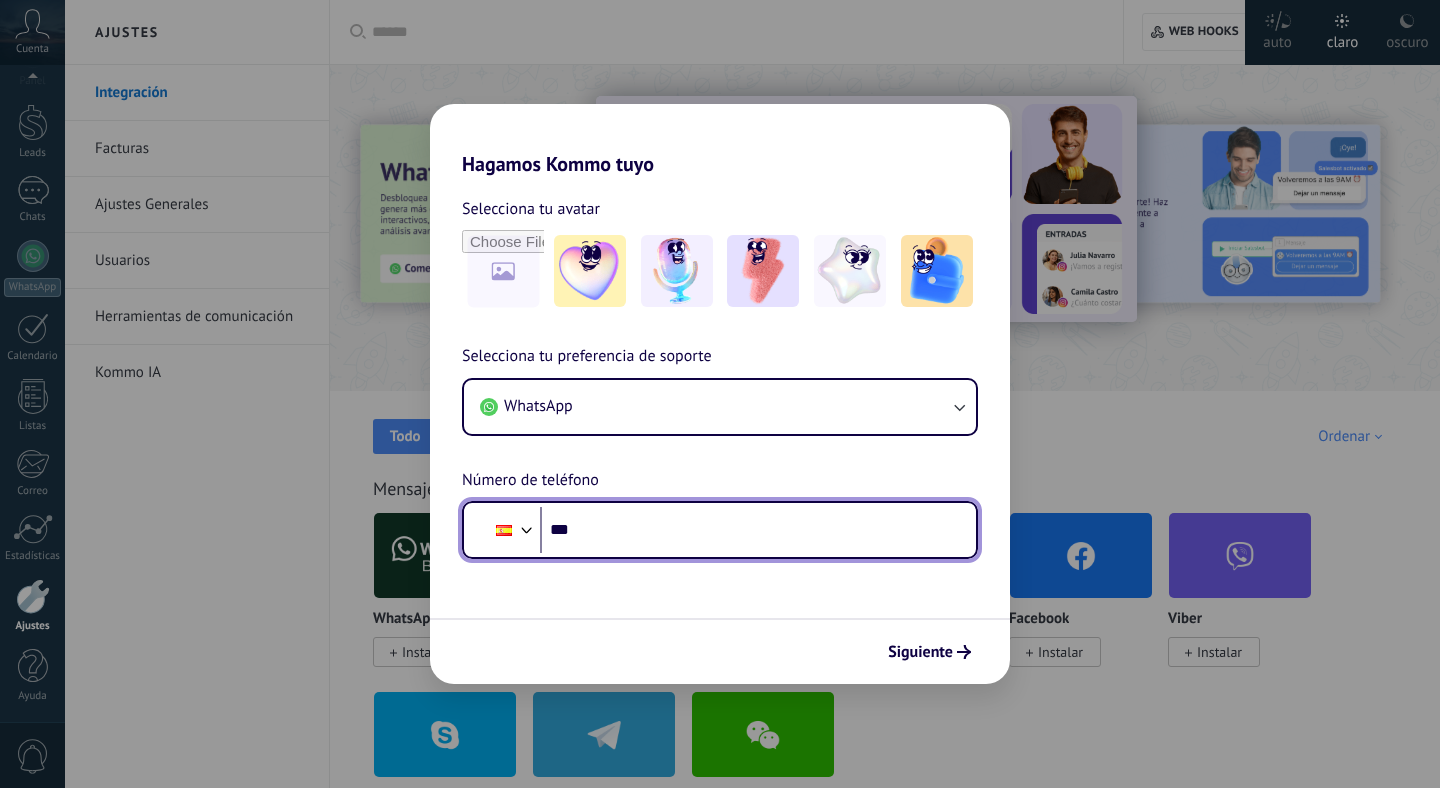 click on "***" at bounding box center [750, 530] 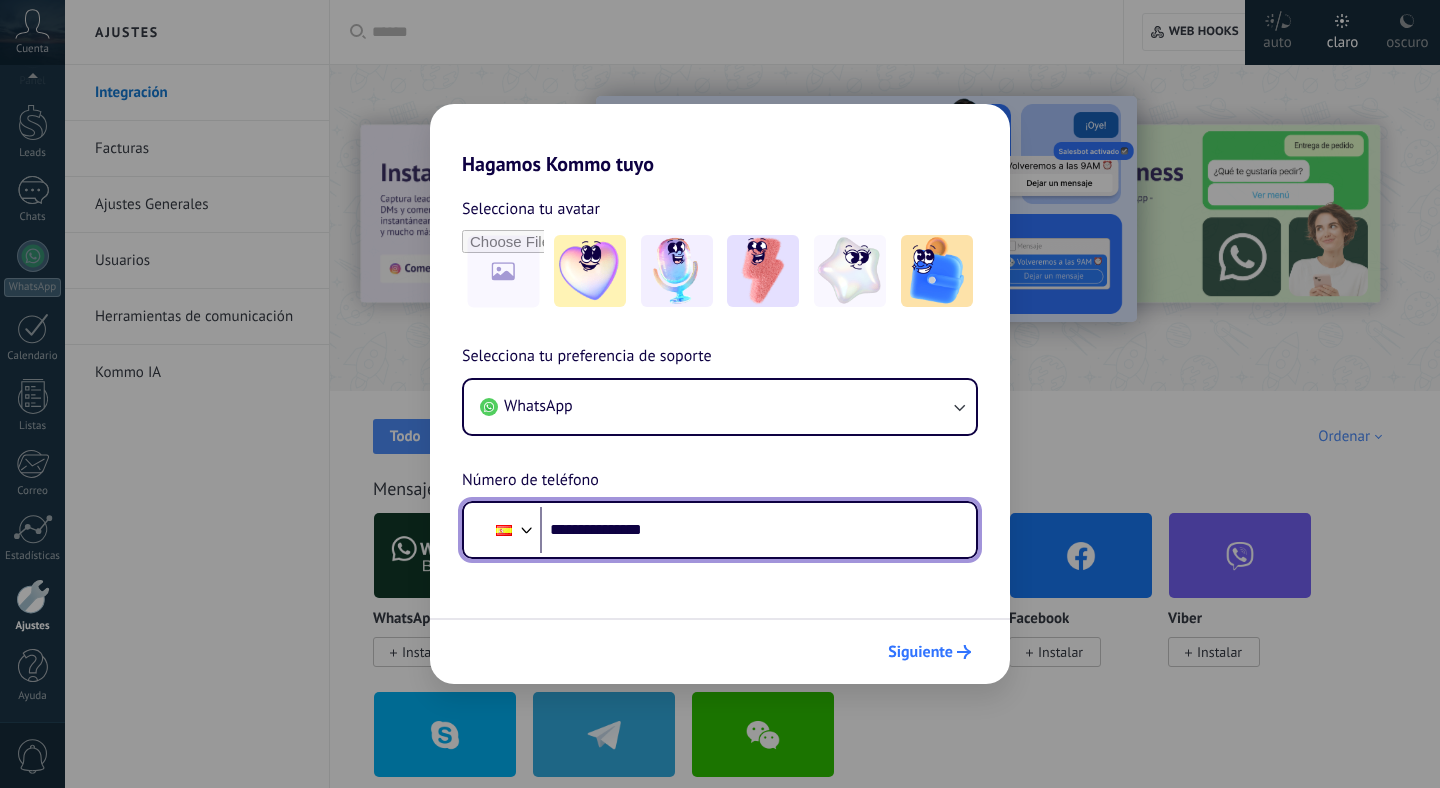 type on "**********" 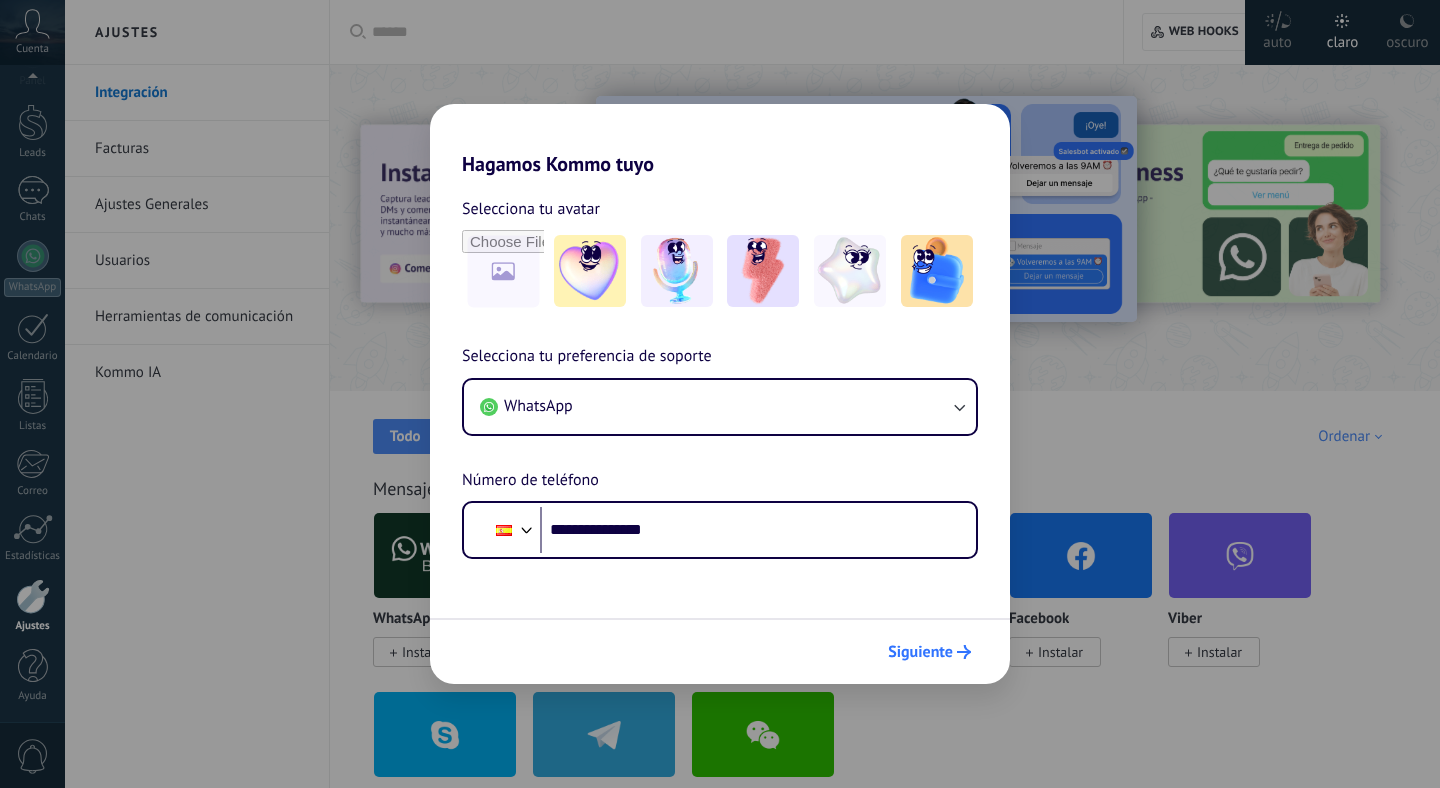 click on "Siguiente" at bounding box center (920, 652) 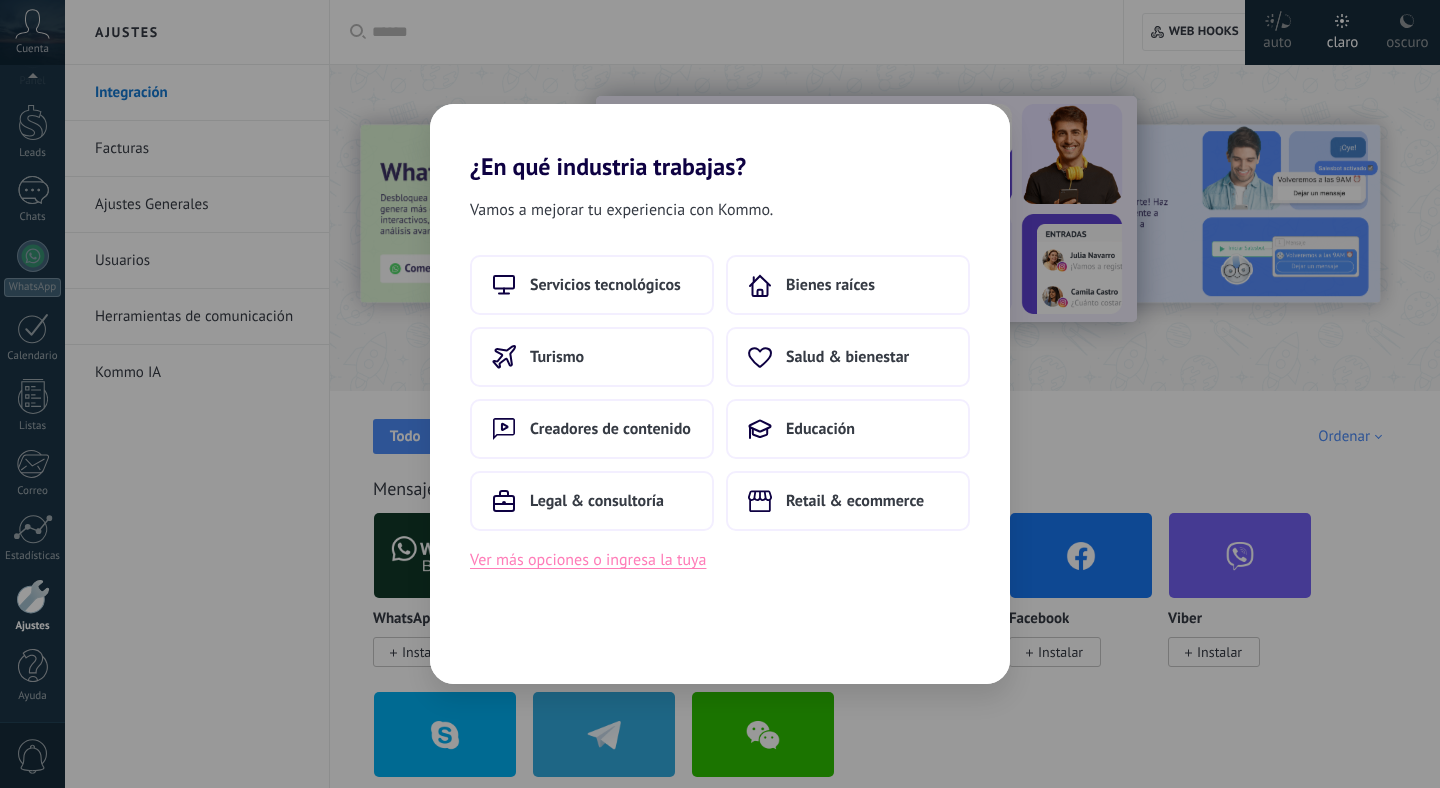 click on "Ver más opciones o ingresa la tuya" at bounding box center (588, 560) 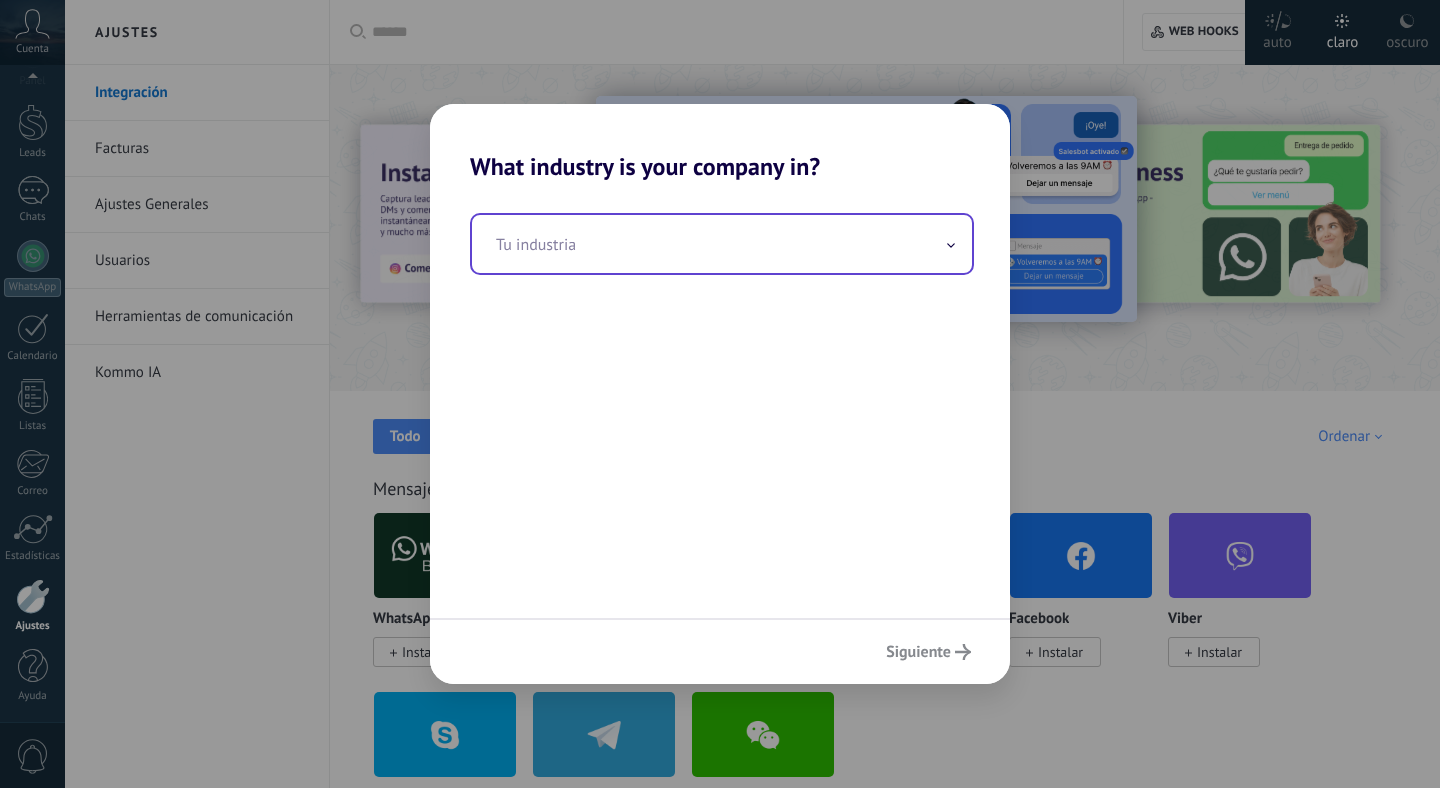 click at bounding box center (722, 244) 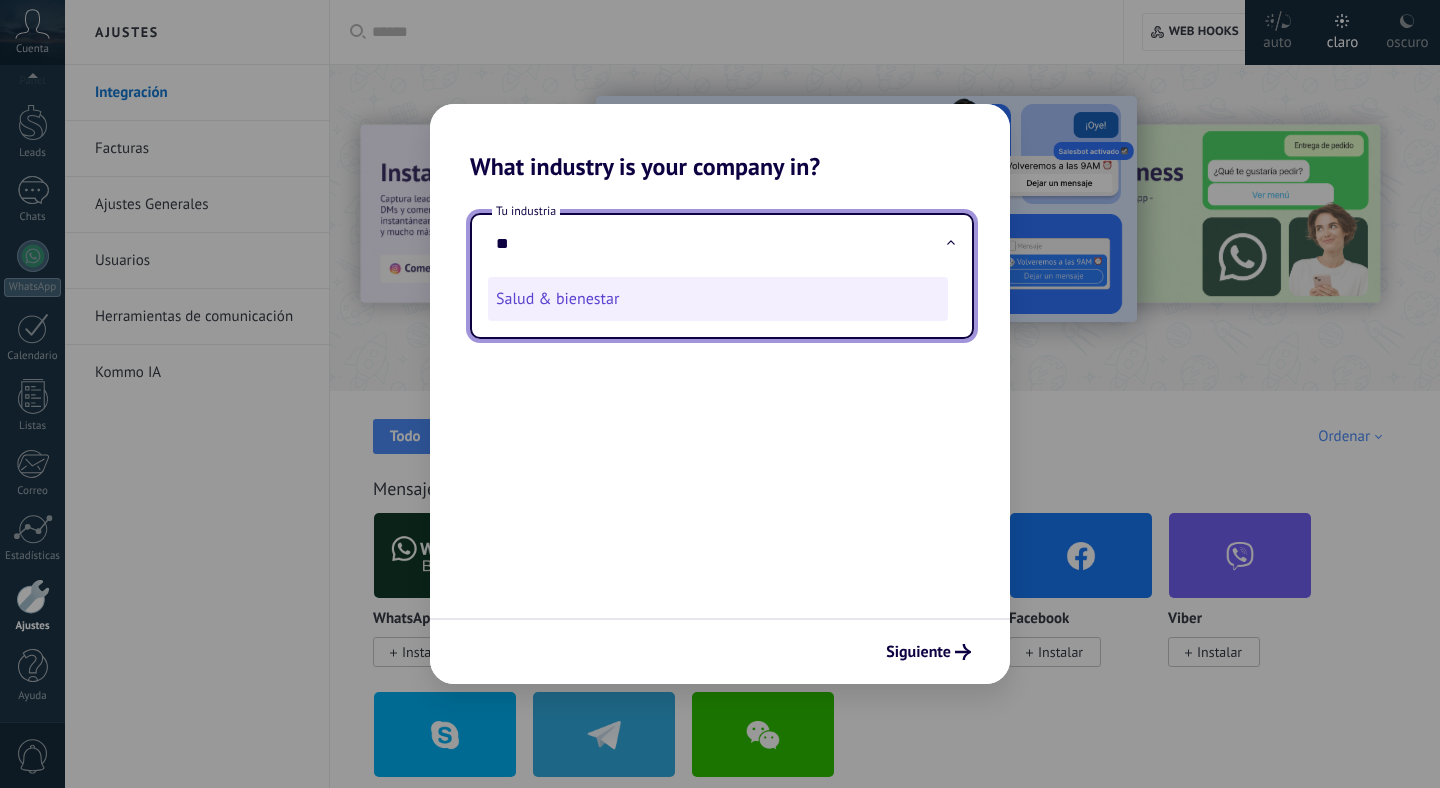 click on "Salud & bienestar" at bounding box center [718, 299] 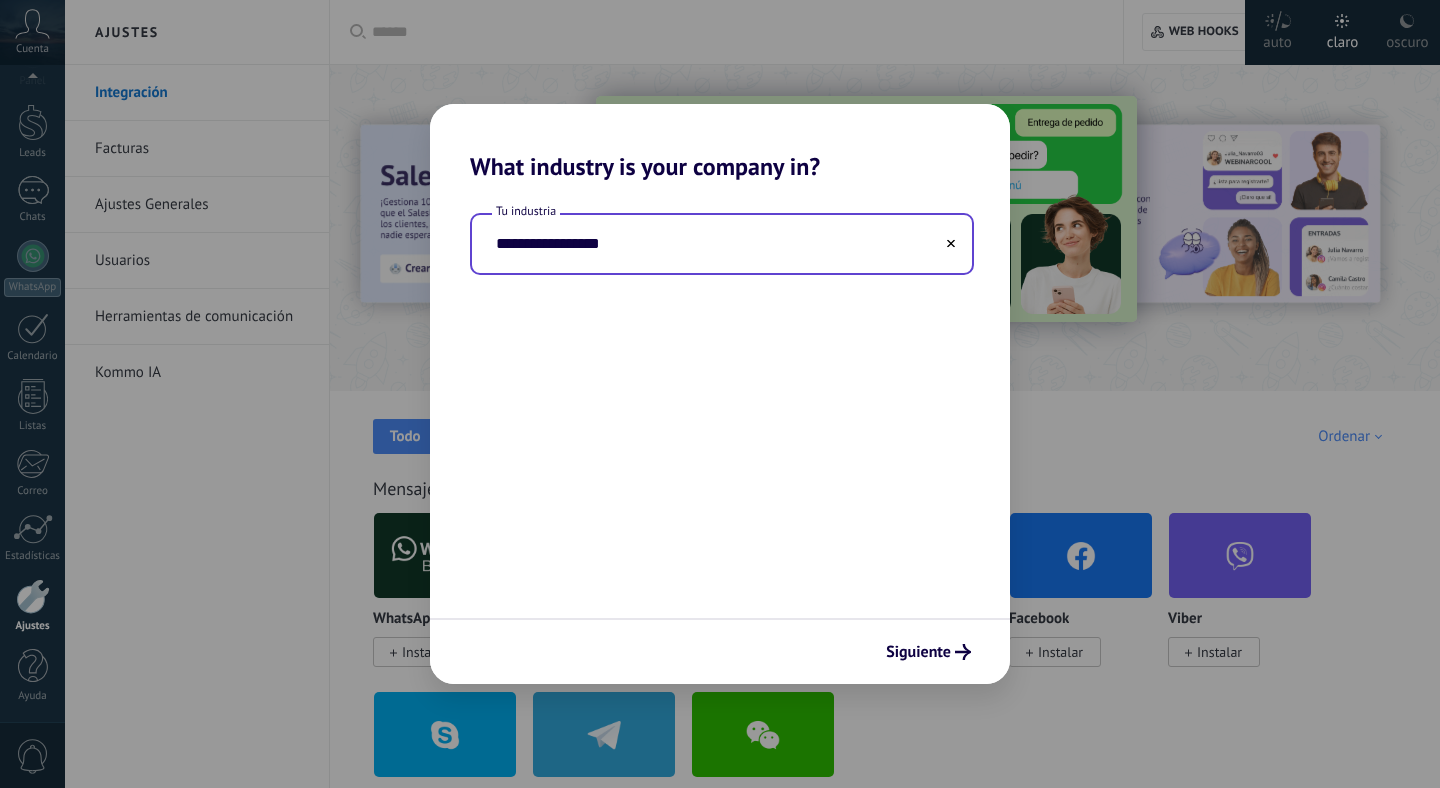 click on "**********" at bounding box center (722, 244) 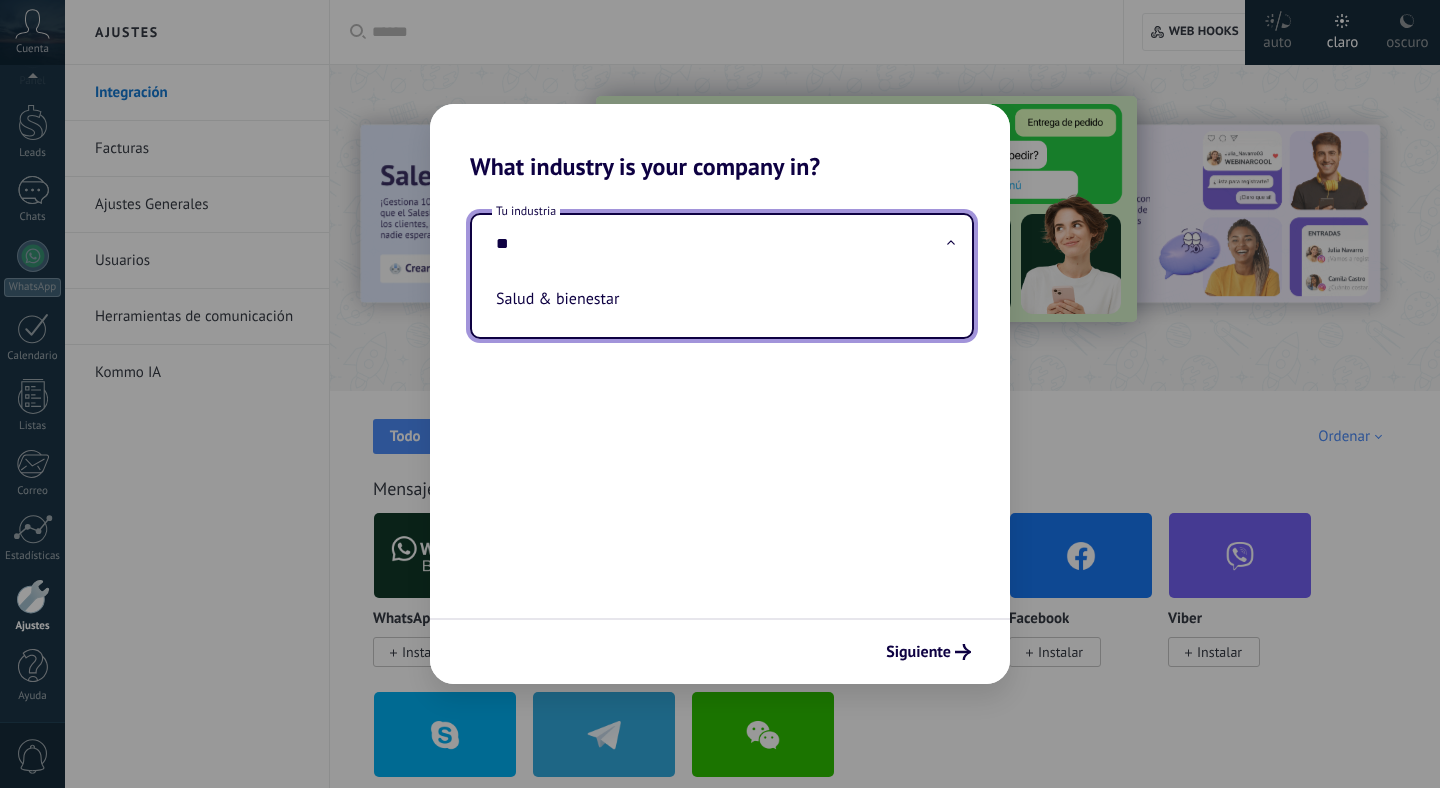 type on "*" 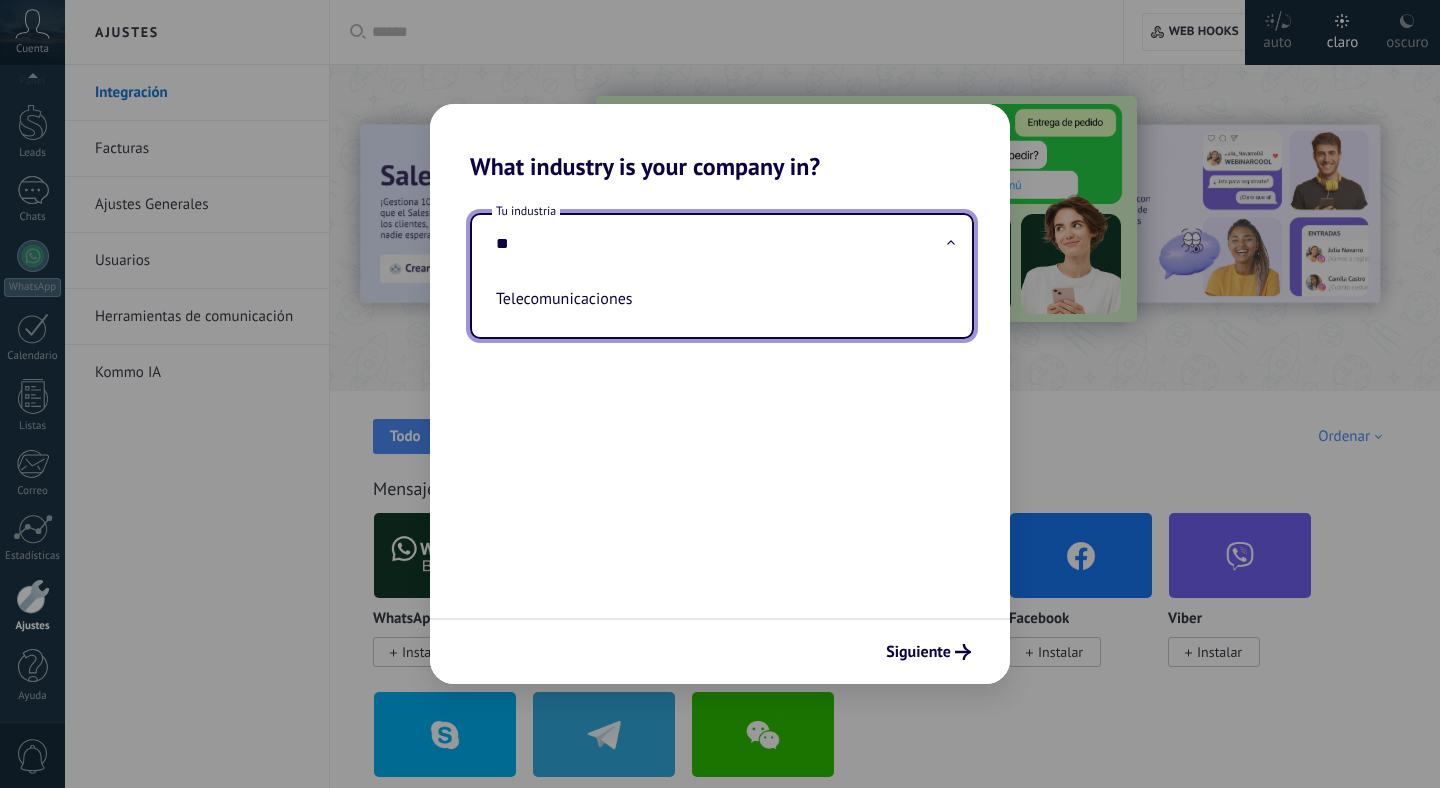 type on "*" 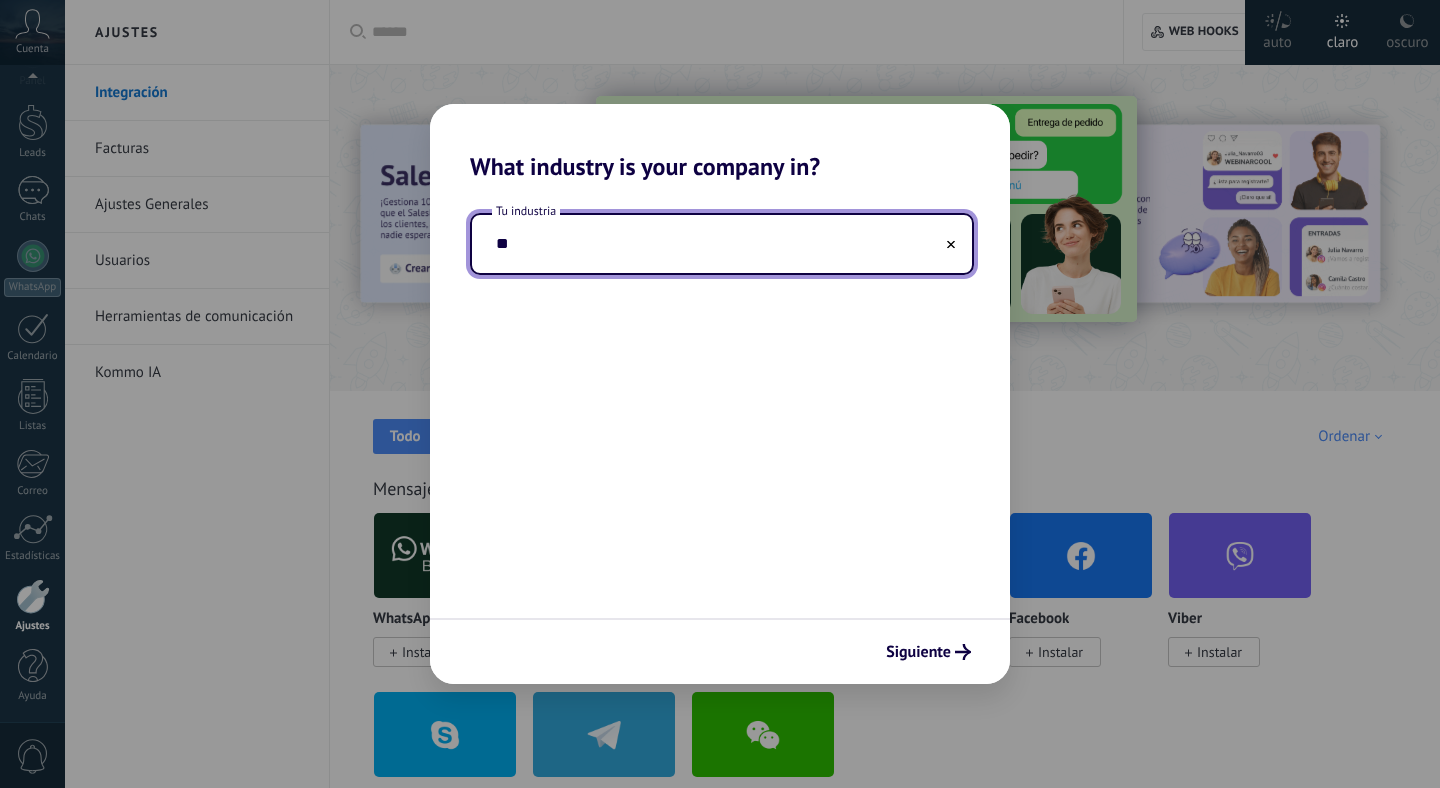 type on "*" 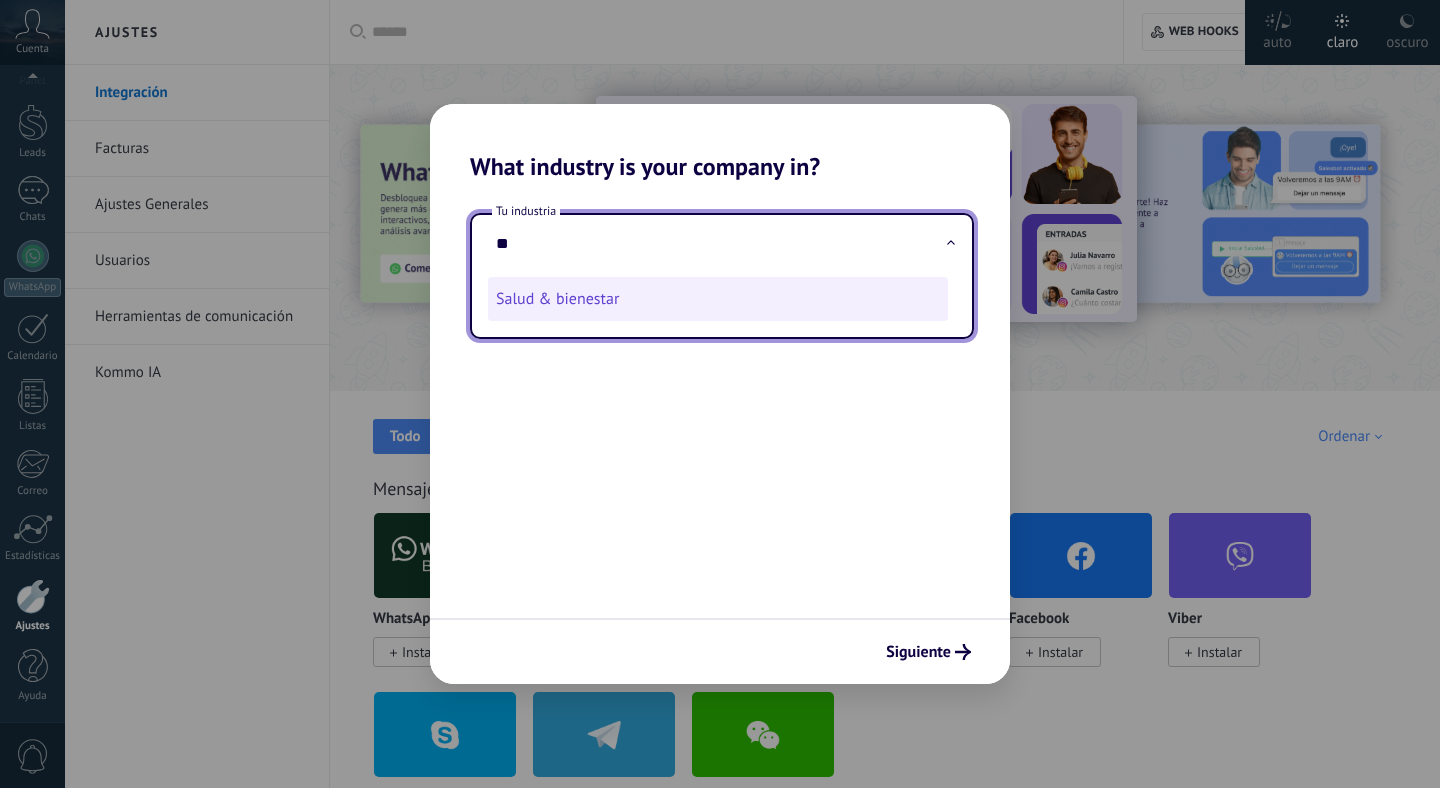 click on "Salud & bienestar" at bounding box center (718, 299) 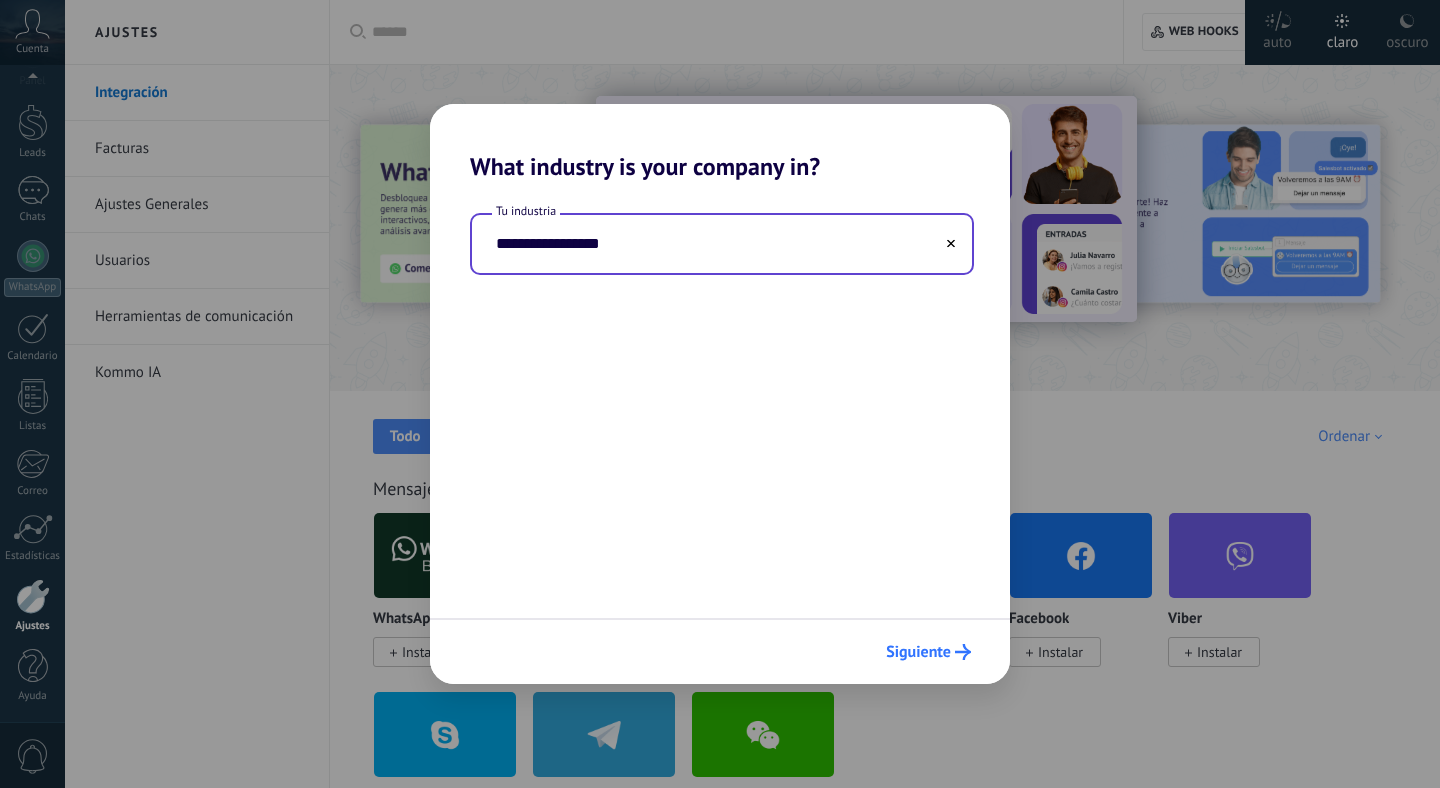 click on "Siguiente" at bounding box center (918, 652) 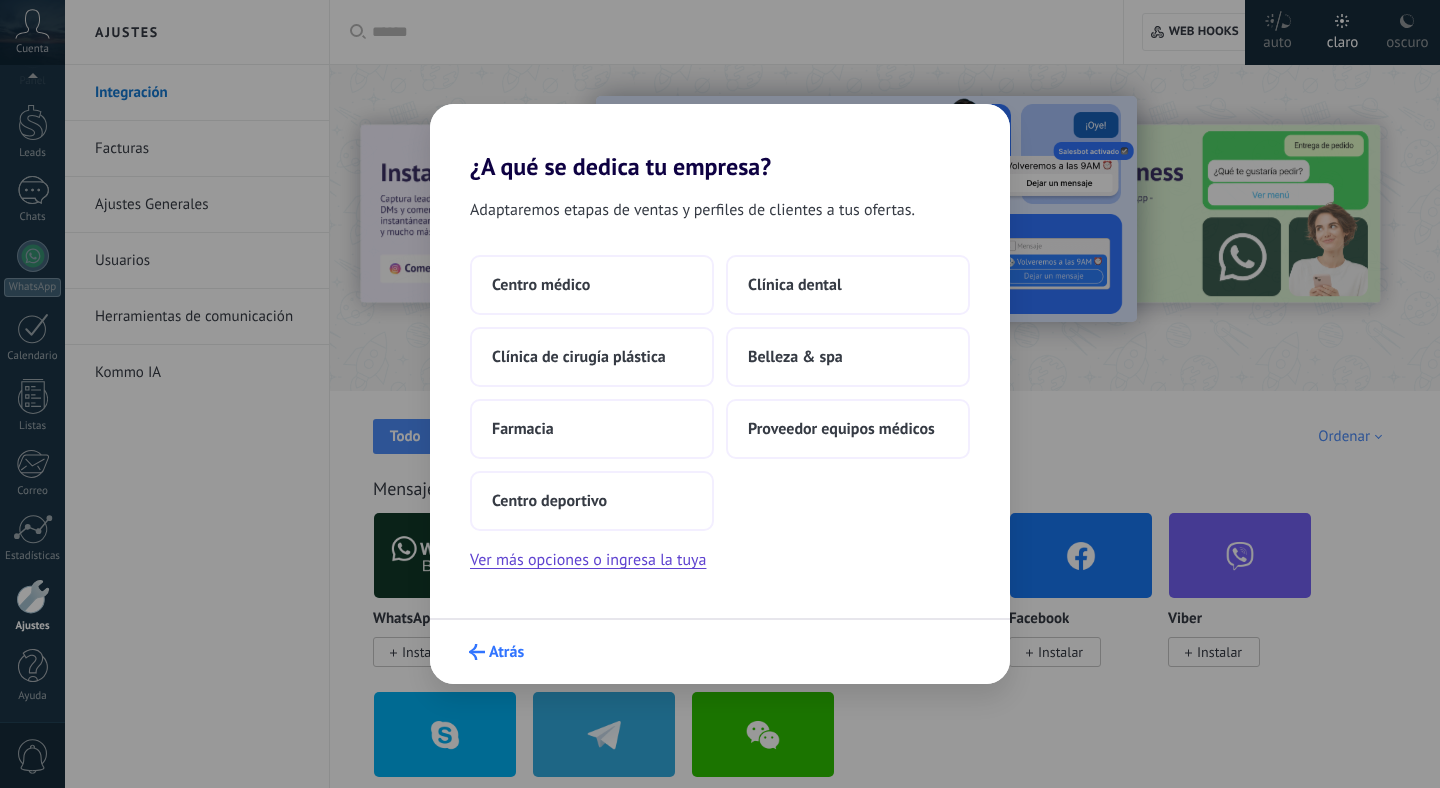 click on "Atrás" at bounding box center (506, 652) 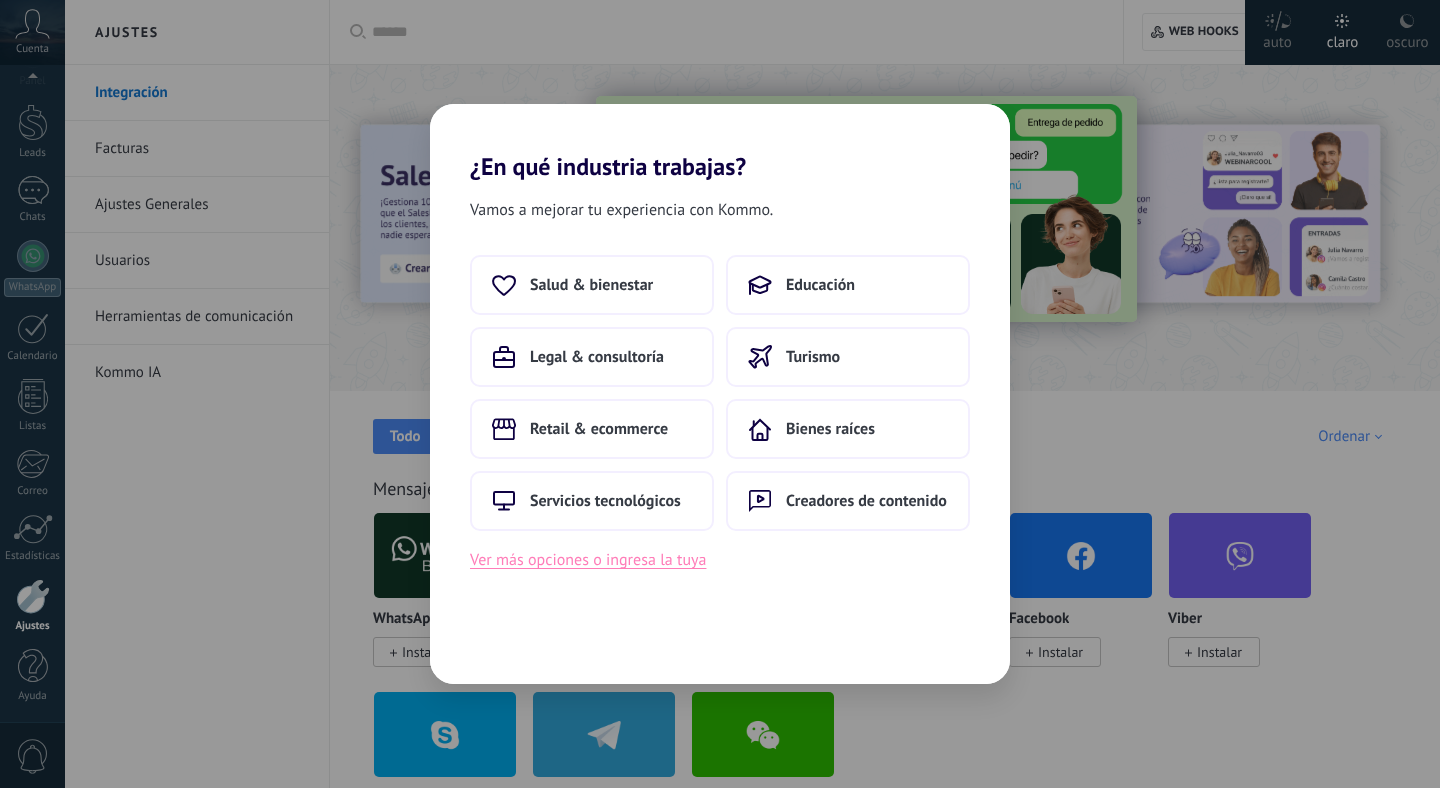 click on "Ver más opciones o ingresa la tuya" at bounding box center (588, 560) 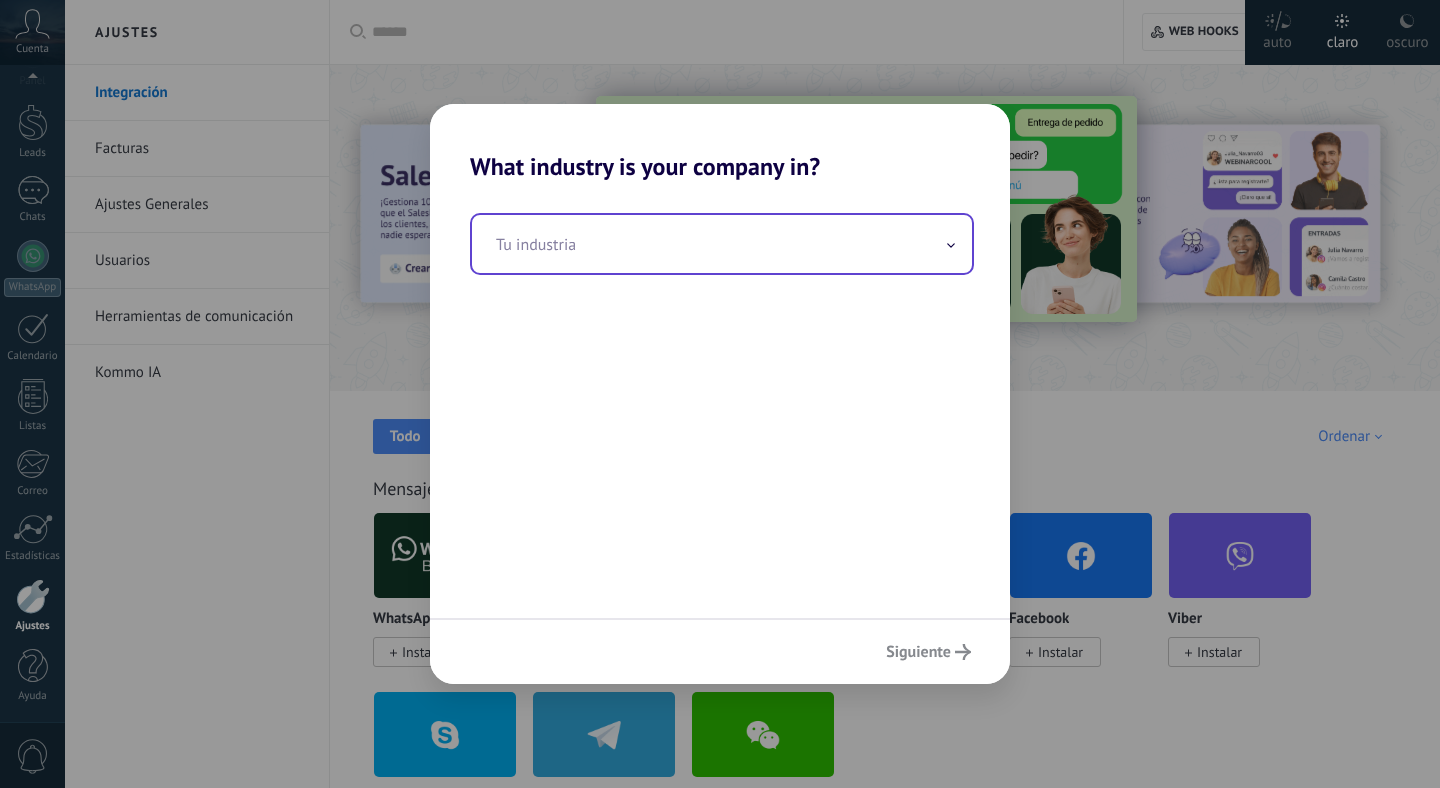 click at bounding box center (722, 244) 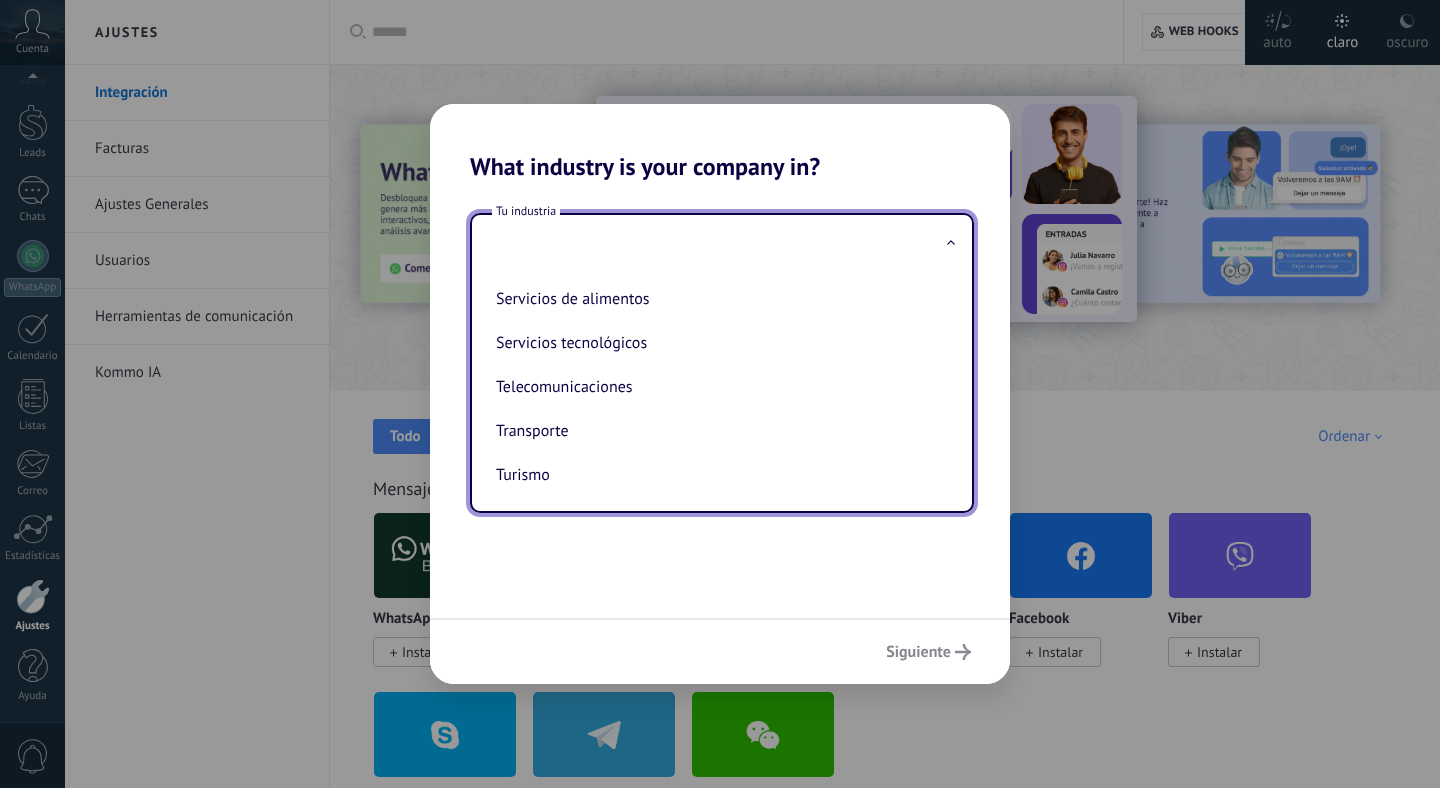 scroll, scrollTop: 547, scrollLeft: 0, axis: vertical 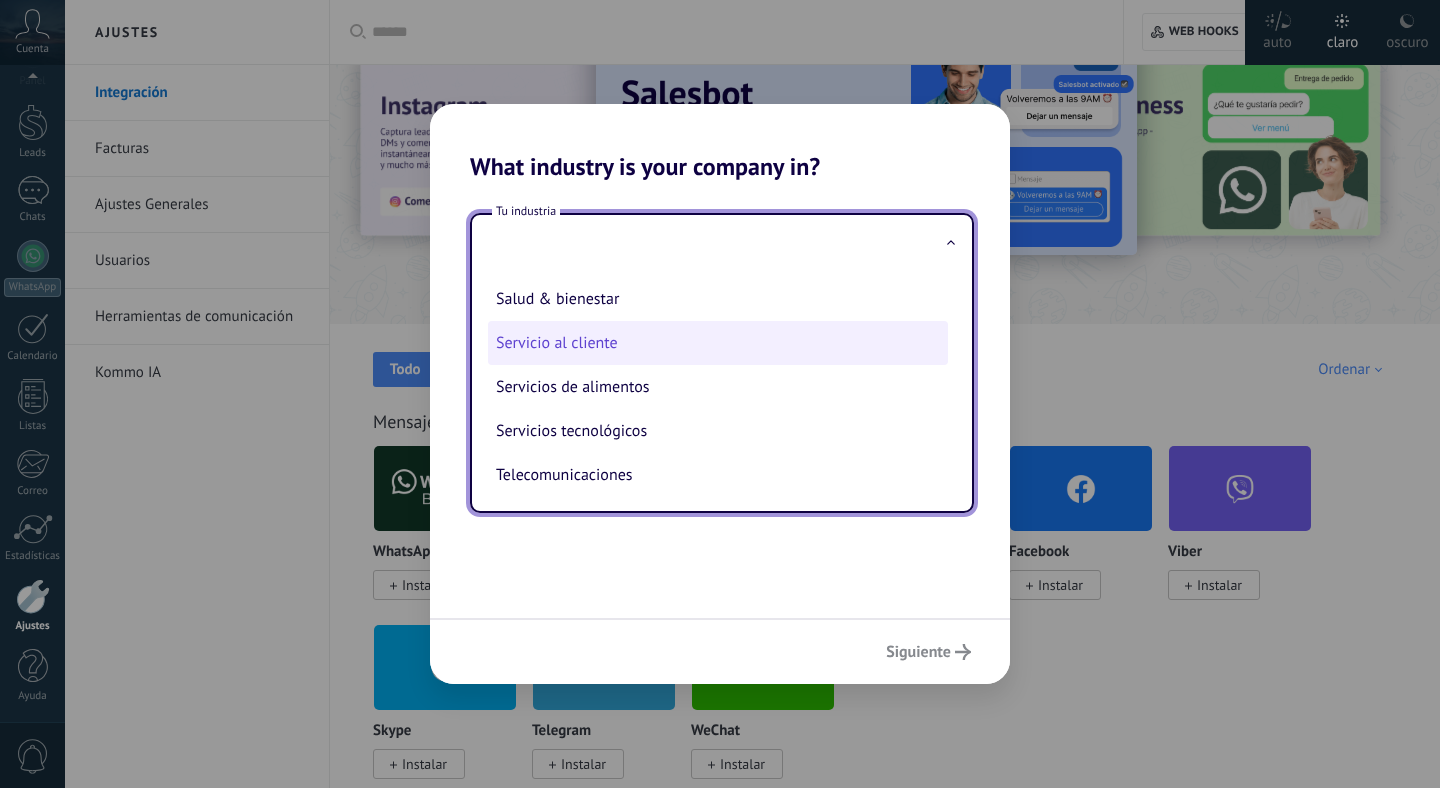 click on "Servicio al cliente" at bounding box center (718, 343) 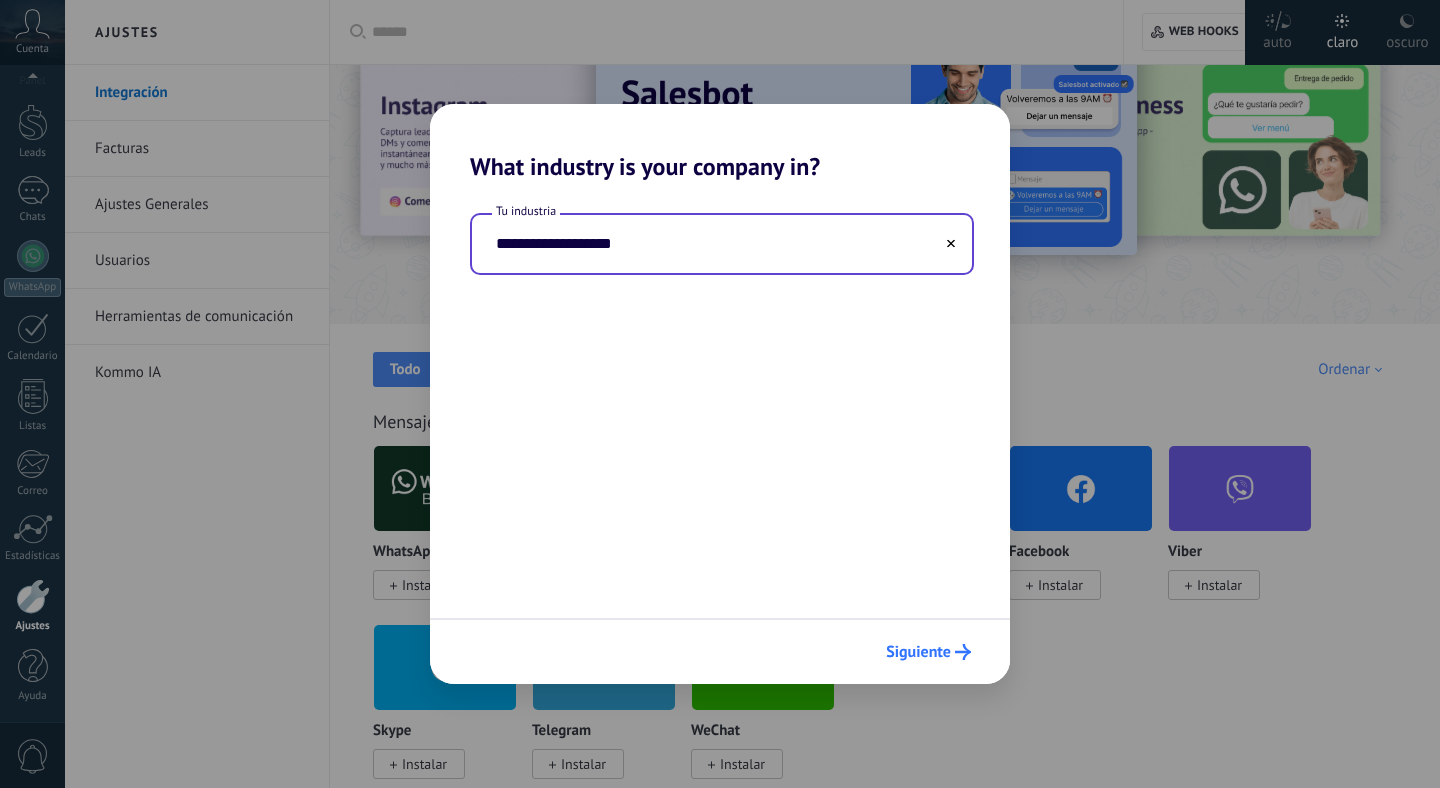 click on "Siguiente" at bounding box center [918, 652] 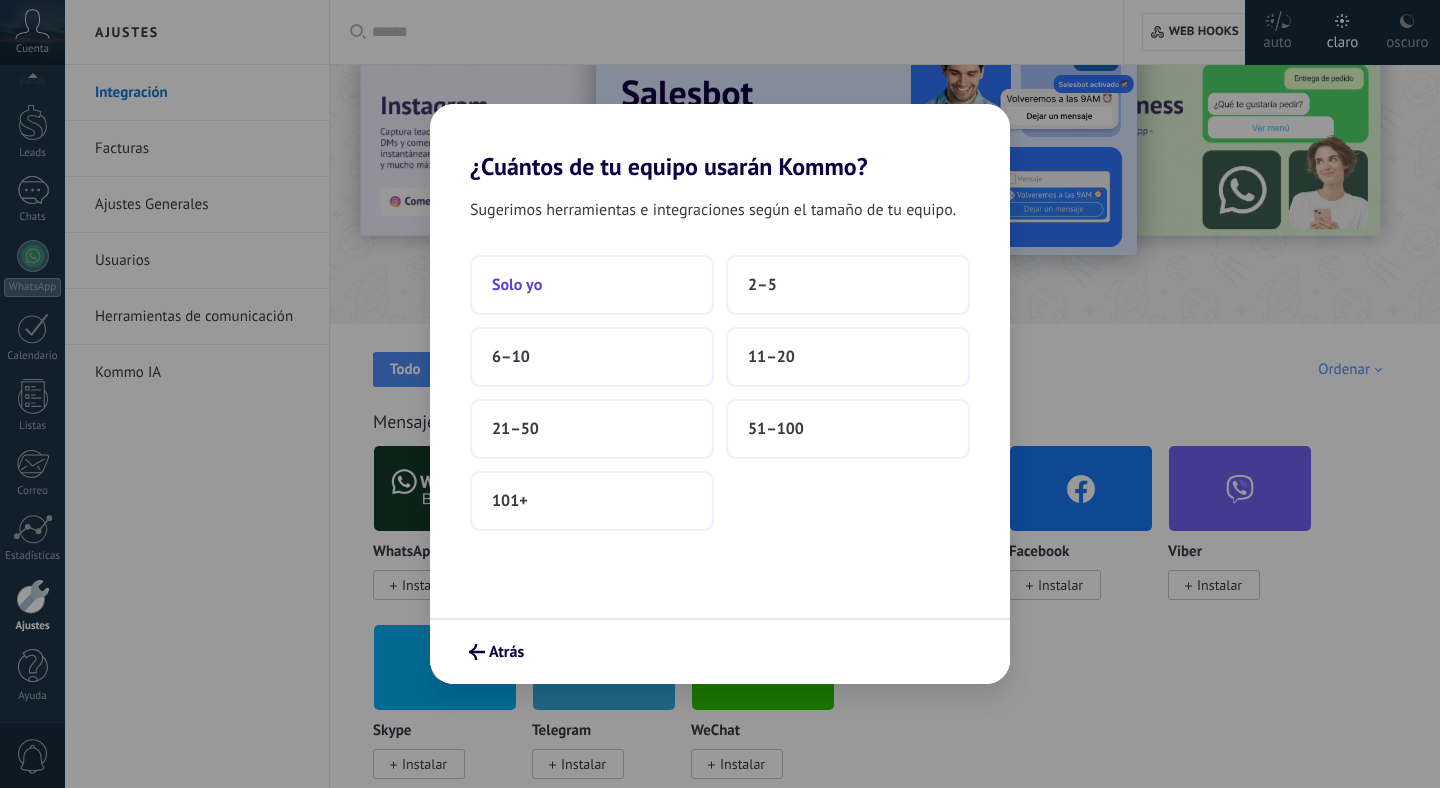 click on "Solo yo" at bounding box center (592, 285) 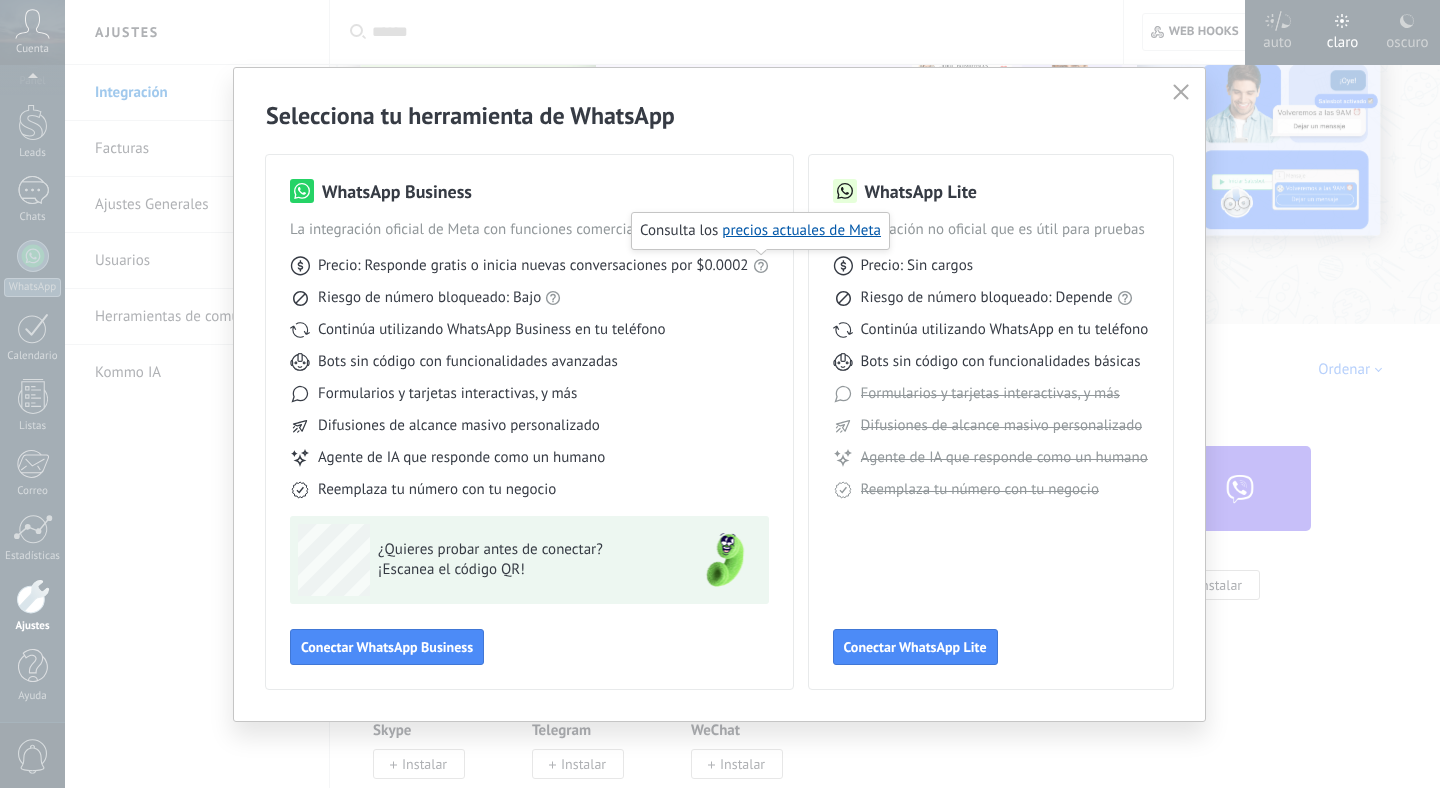 click 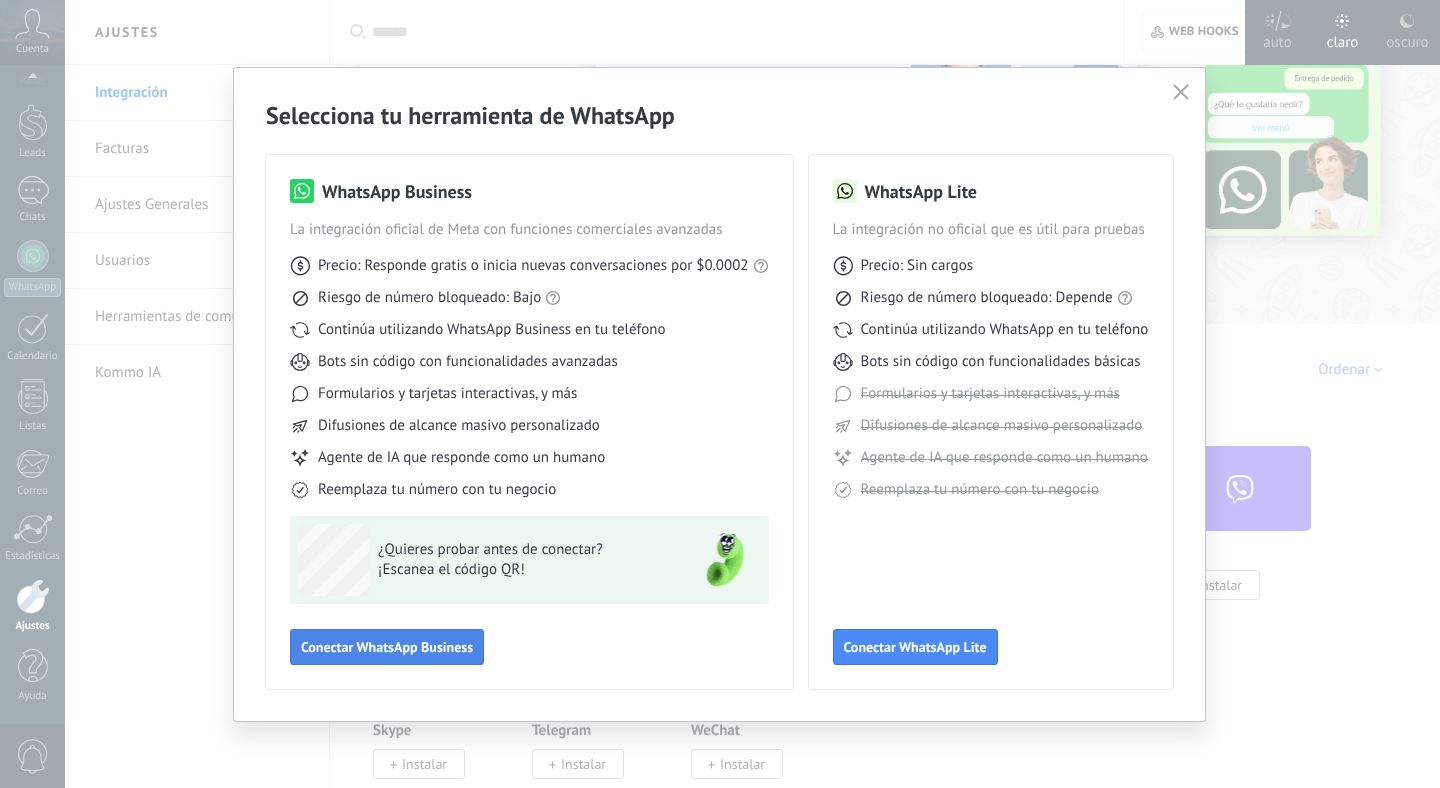 click on "Conectar WhatsApp Business" at bounding box center [387, 647] 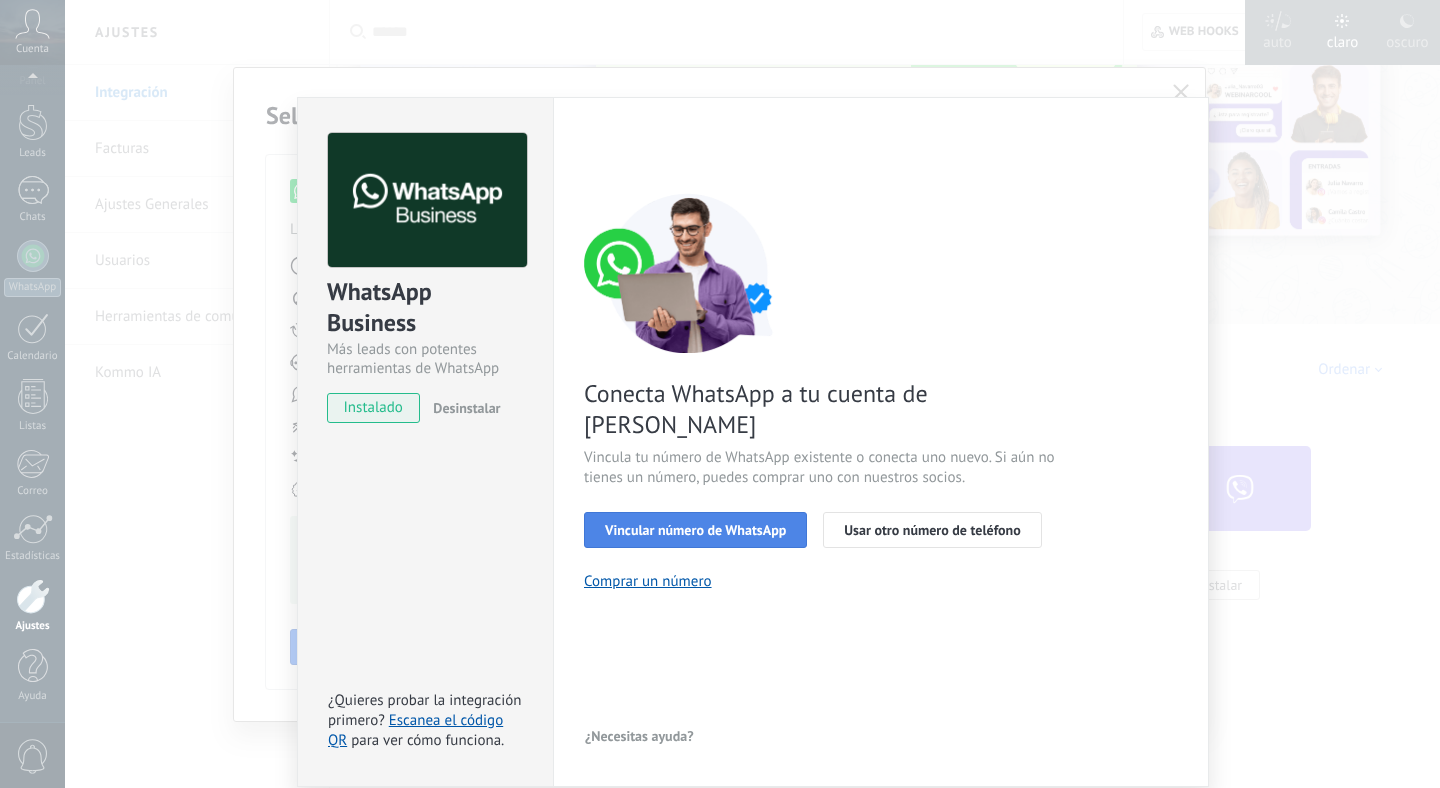 click on "Vincular número de WhatsApp" at bounding box center (695, 530) 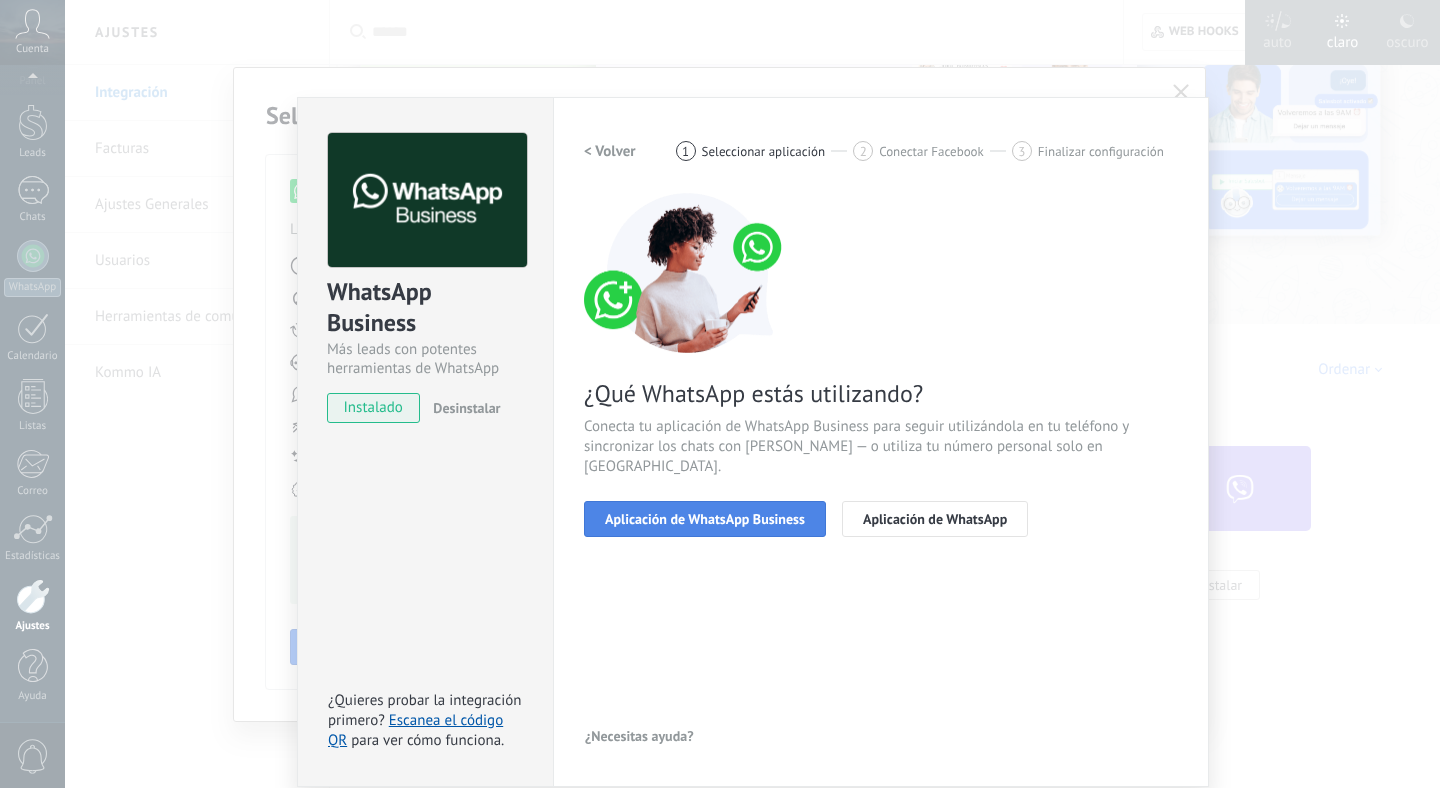 click on "Aplicación de WhatsApp Business" at bounding box center (705, 519) 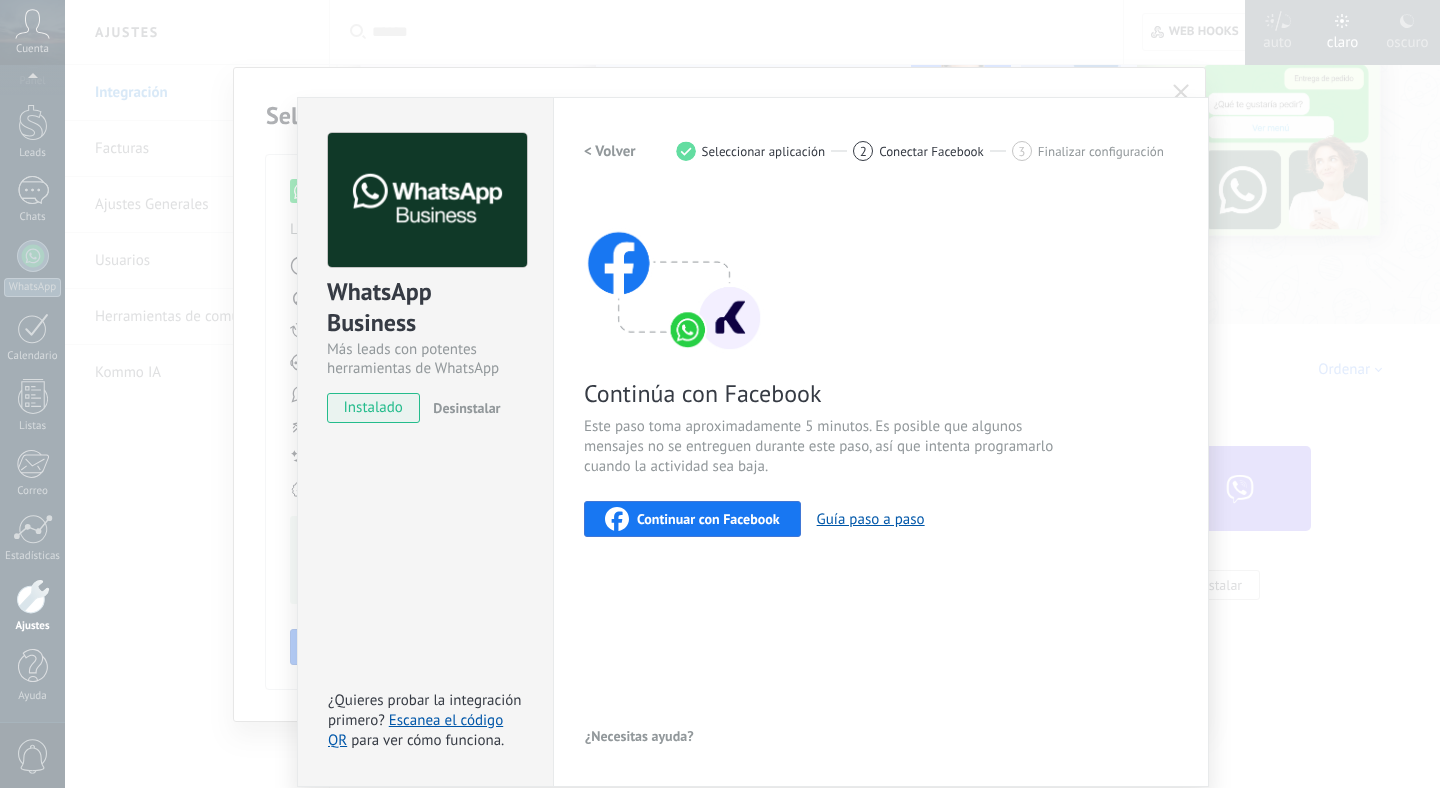 click on "Finalizar configuración" at bounding box center [1101, 151] 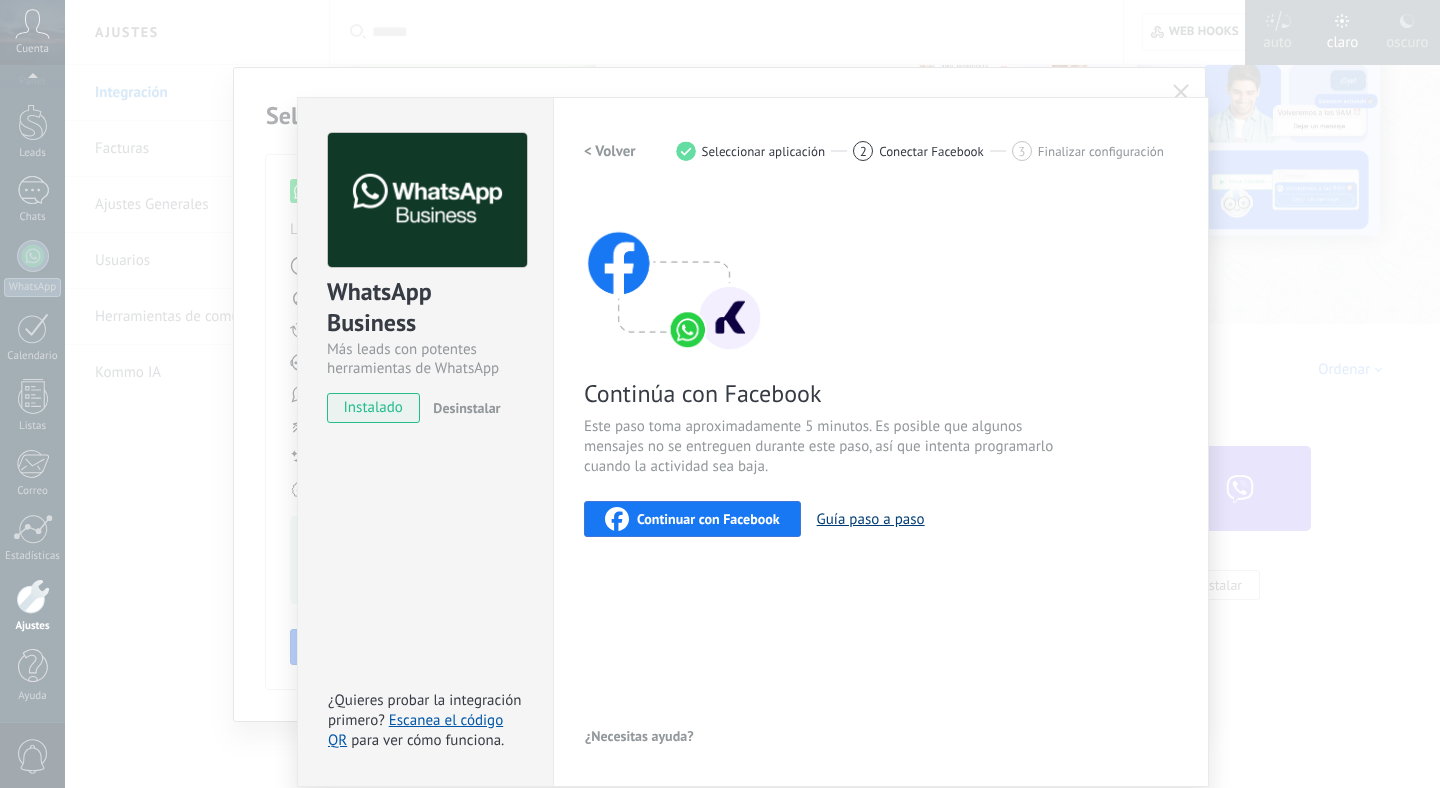 click on "Guía paso a paso" at bounding box center (871, 519) 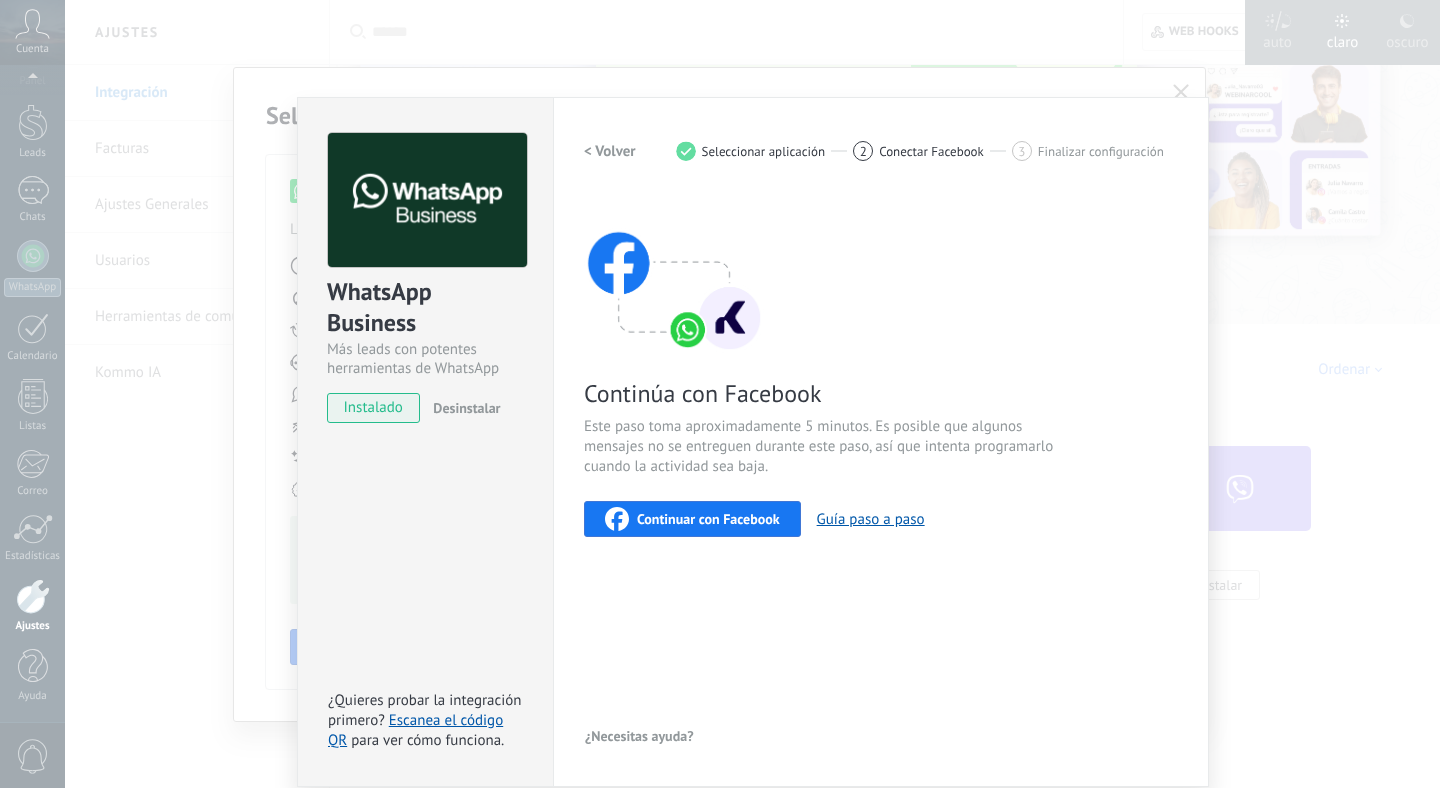 click on "Conectar Facebook" at bounding box center (931, 151) 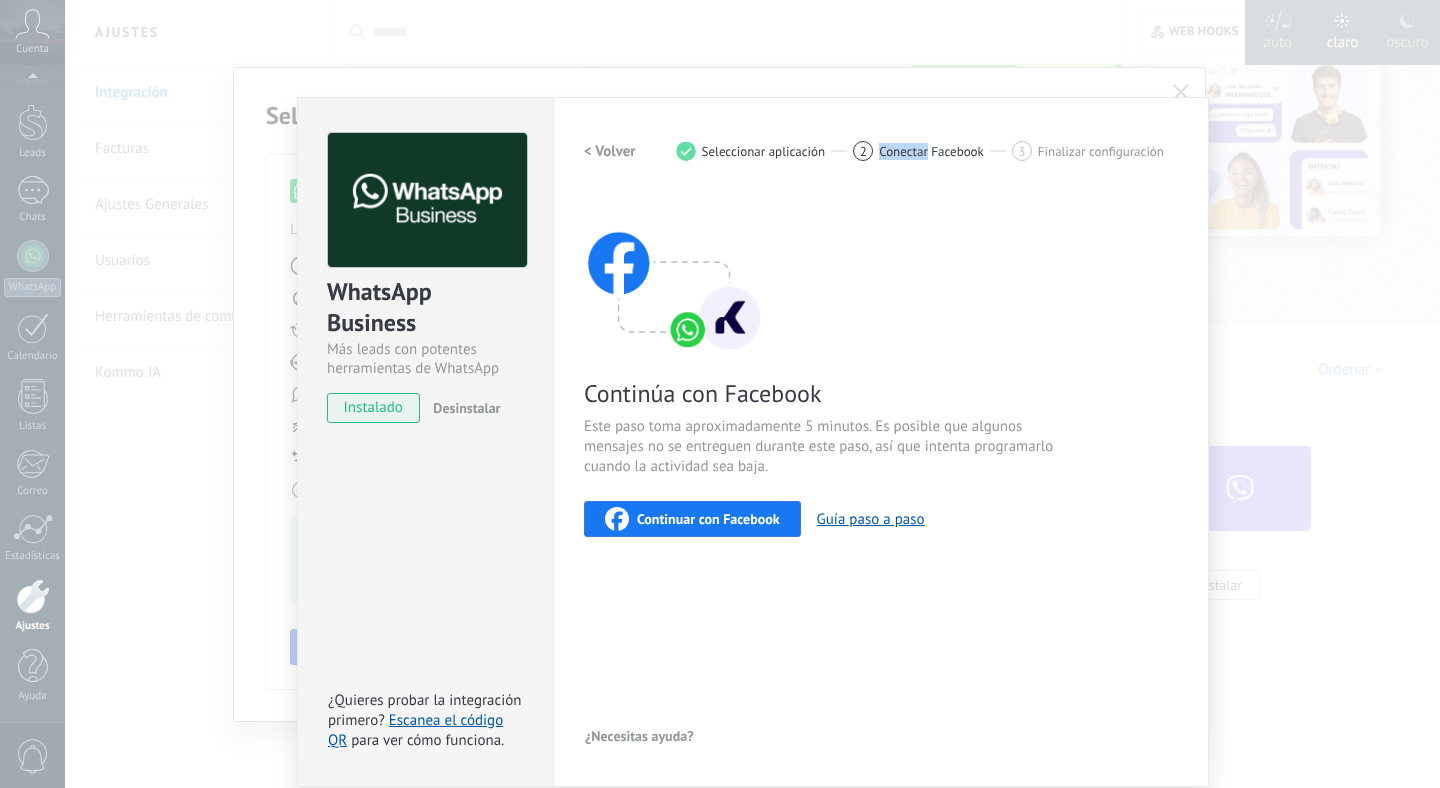 click on "Conectar Facebook" at bounding box center (931, 151) 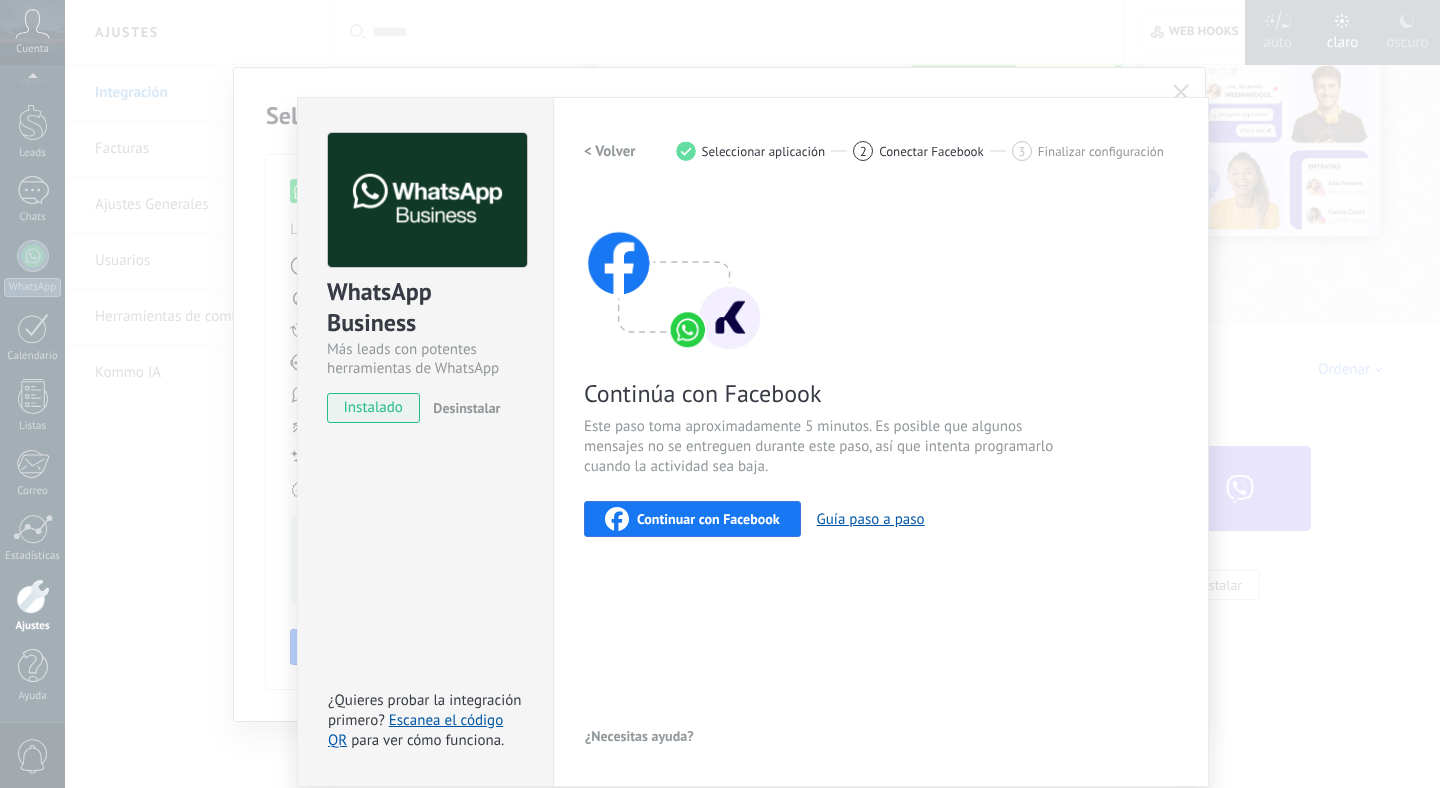 click on "3 Finalizar configuración" at bounding box center (1088, 151) 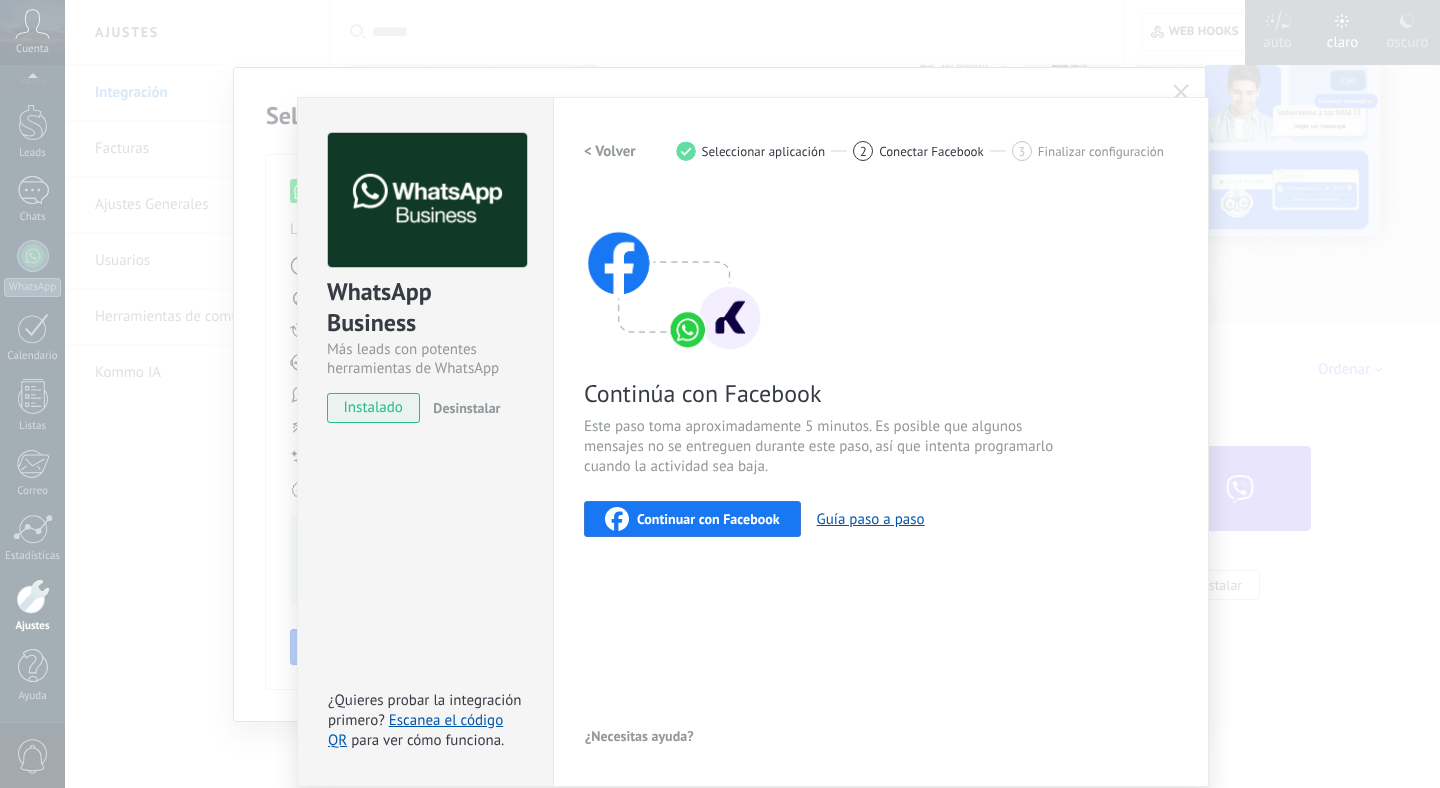 click on "Continuar con Facebook" at bounding box center [708, 519] 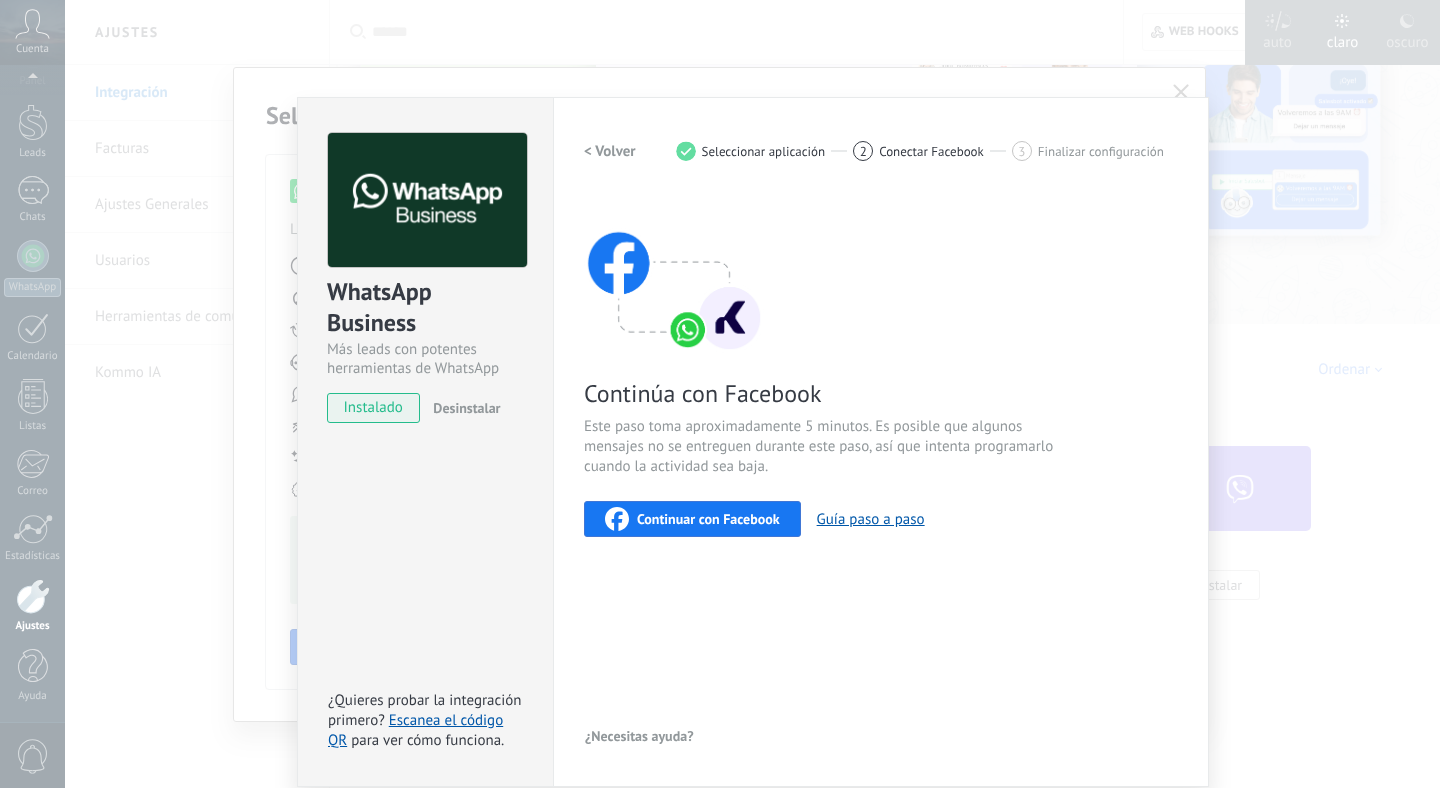 click on "WhatsApp Business Más leads con potentes herramientas de WhatsApp instalado Desinstalar ¿Quieres probar la integración primero?   Escanea el código QR   para ver cómo funciona. Configuraciones Autorizaciones Esta pestaña registra a los usuarios que han concedido acceso a las integración a esta cuenta. Si deseas remover la posibilidad que un usuario pueda enviar solicitudes a la cuenta en nombre de esta integración, puedes revocar el acceso. Si el acceso a todos los usuarios es revocado, la integración dejará de funcionar. Esta aplicacion está instalada, pero nadie le ha dado acceso aun. WhatsApp Cloud API más _:  Guardar < Volver 1 Seleccionar aplicación 2 Conectar Facebook  3 Finalizar configuración Continúa con Facebook Este paso toma aproximadamente 5 minutos. Es posible que algunos mensajes no se entreguen durante este paso, así que intenta programarlo cuando la actividad sea baja. Continuar con Facebook Guía paso a paso ¿Necesitas ayuda?" at bounding box center [752, 394] 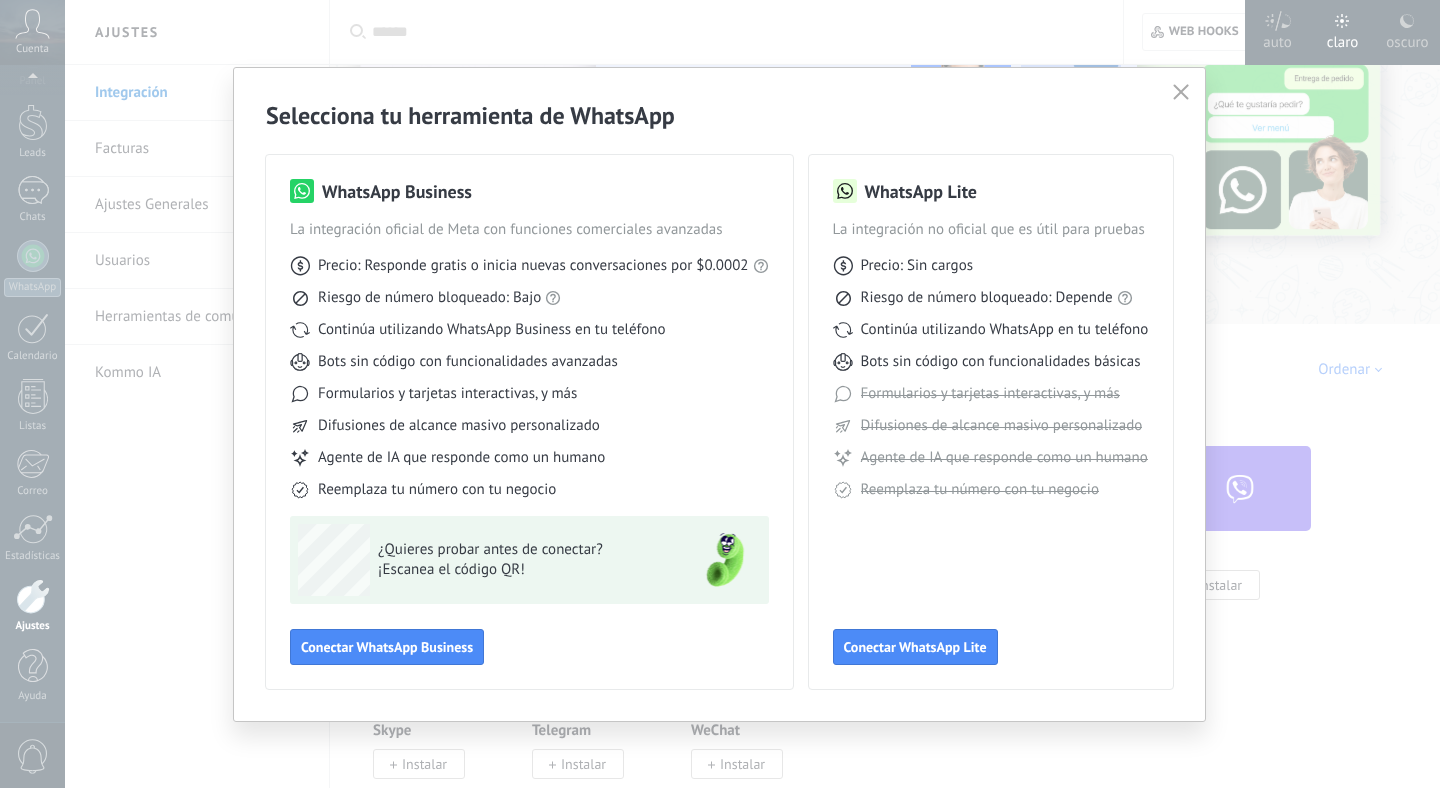 click 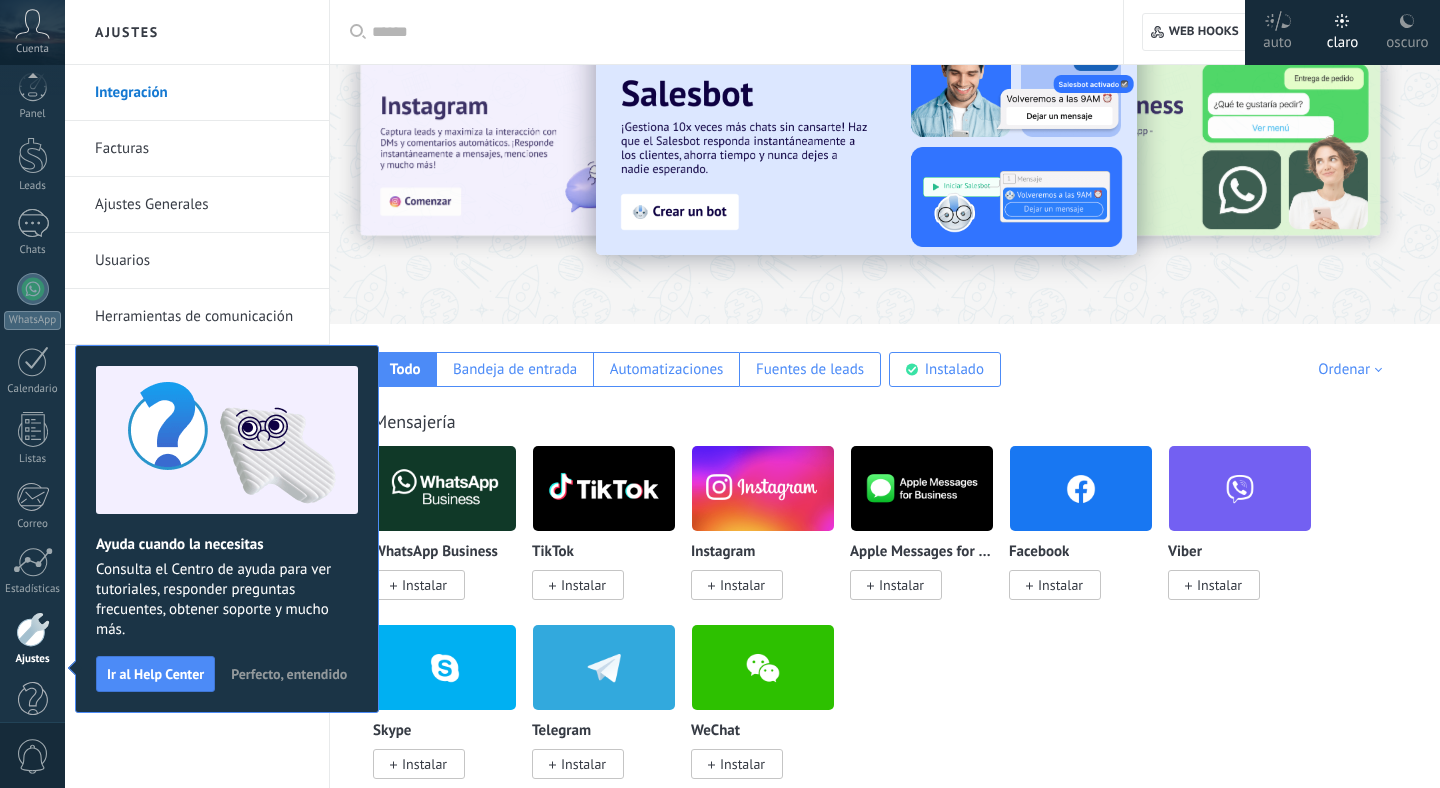 scroll, scrollTop: 44, scrollLeft: 0, axis: vertical 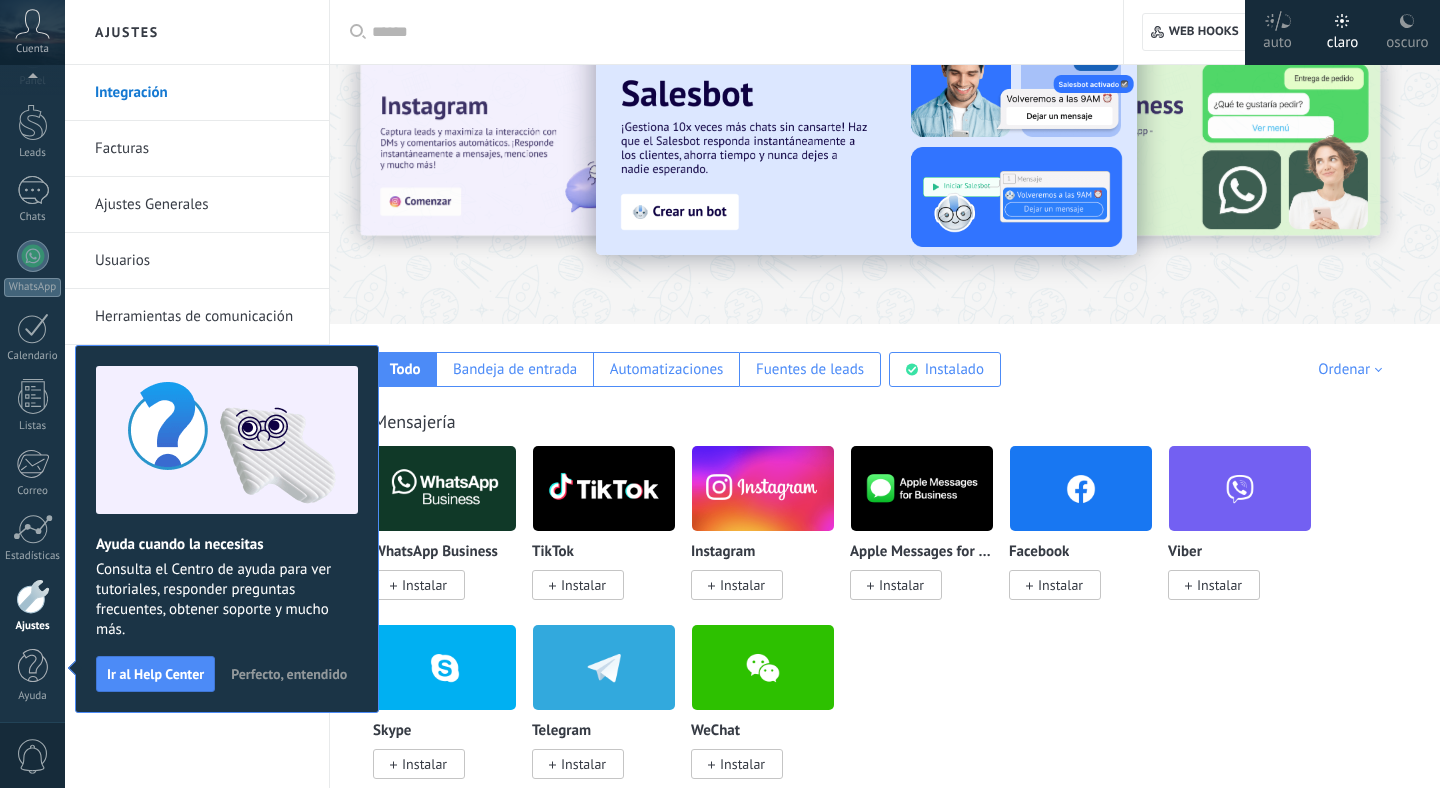 click on "Aplicar Aplicar Restablecer Crear integración Web hooks  0 Todo Bandeja de entrada Automatizaciones [PERSON_NAME] de leads Instalado Mis contribuciones Ordenar Elegidos del equipo Tendencias Más popular Lo más nuevo primero Mensajería WhatsApp Business Instalar TikTok Instalar Instagram Instalar Apple Messages for Business Instalar Facebook Instalar Viber Instalar Skype Instalar Telegram Instalar WeChat Instalar Proveedores de WhatsApp WhatsApp Business Instalar Wazzup (WhatsApp & Instagram) Instalar WhatsApp via [DOMAIN_NAME] Instalar WhatsApp Business API (WABA) via [DOMAIN_NAME] Instalar [DOMAIN_NAME] para WhatsApp Instalar Whatsapp por Whatcrm y Telphin Instalar Whatsapp de YouMessages Instalar E-commerce Shopify Instalar [PERSON_NAME] Libre Instalar Nuvemshop / Tiendanube Instalar WooCommerce Instalar Lazada Instalar Hotmart via 7Club Instalar Tienda en Telegram via [DOMAIN_NAME] Instalar Opencart-OcStore by Devamo Instalar Chat en vivo y otras mensajerías Intercom Instalar Slack Instalar Instalar Instalar" at bounding box center (885, 4500) 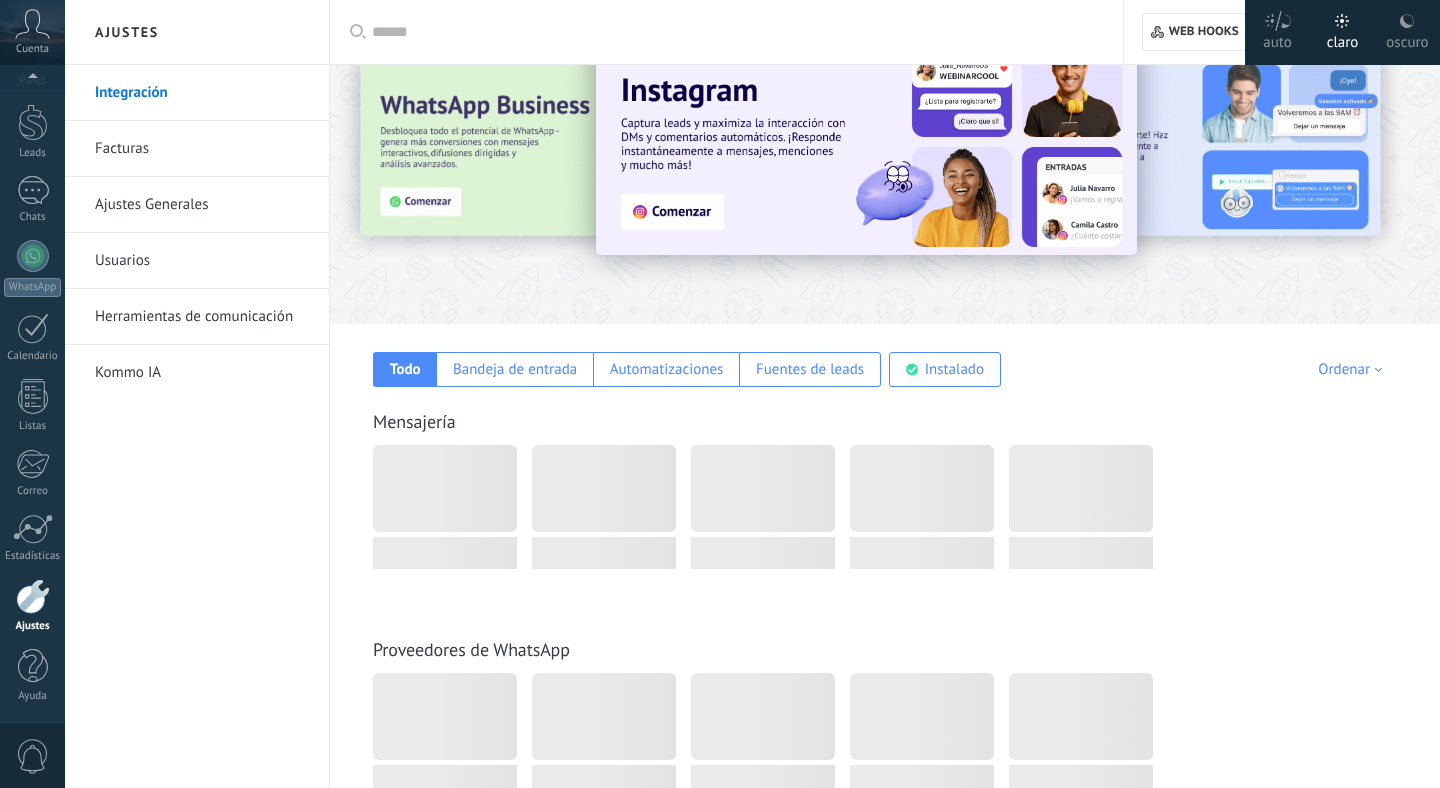 scroll, scrollTop: 0, scrollLeft: 0, axis: both 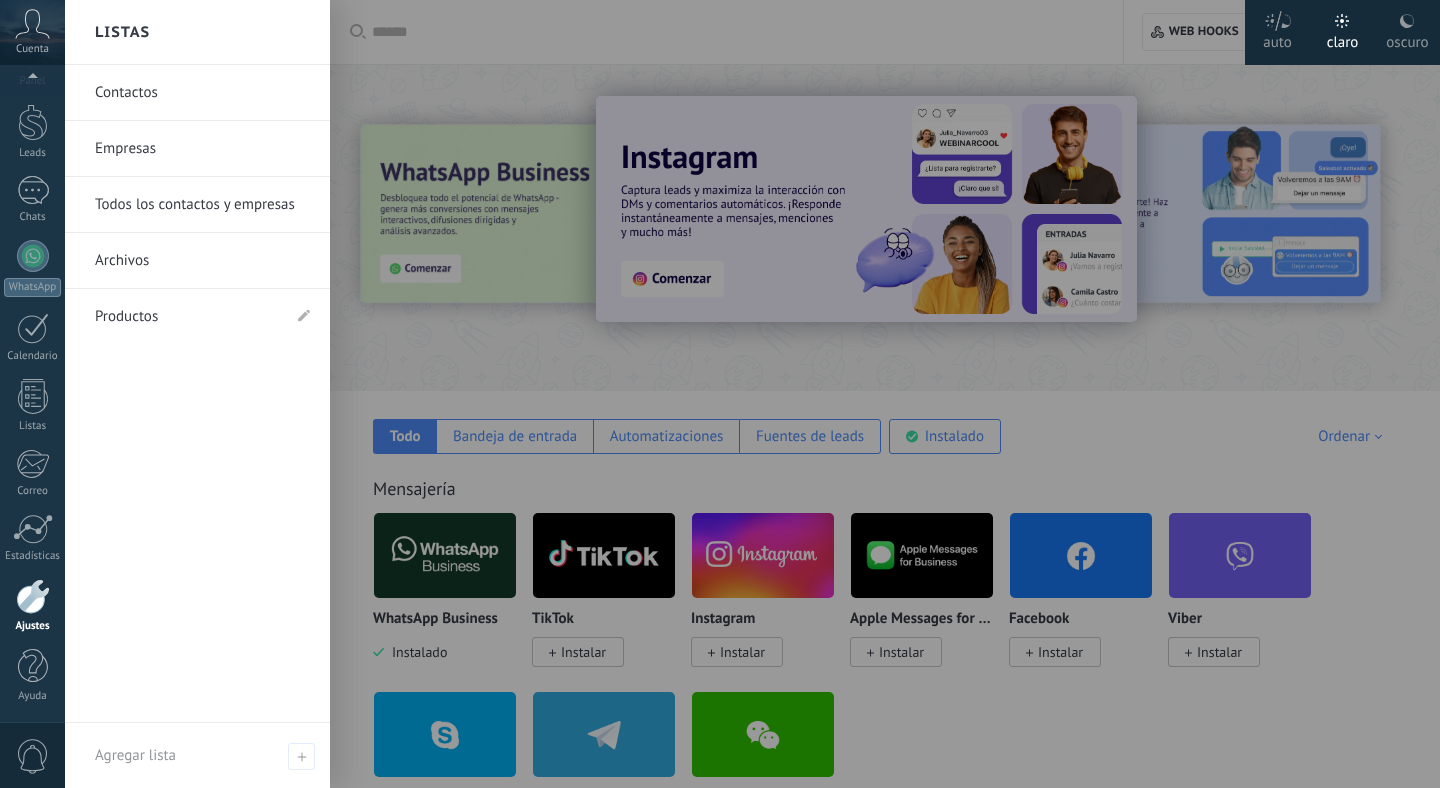 click on "Contactos" at bounding box center (202, 93) 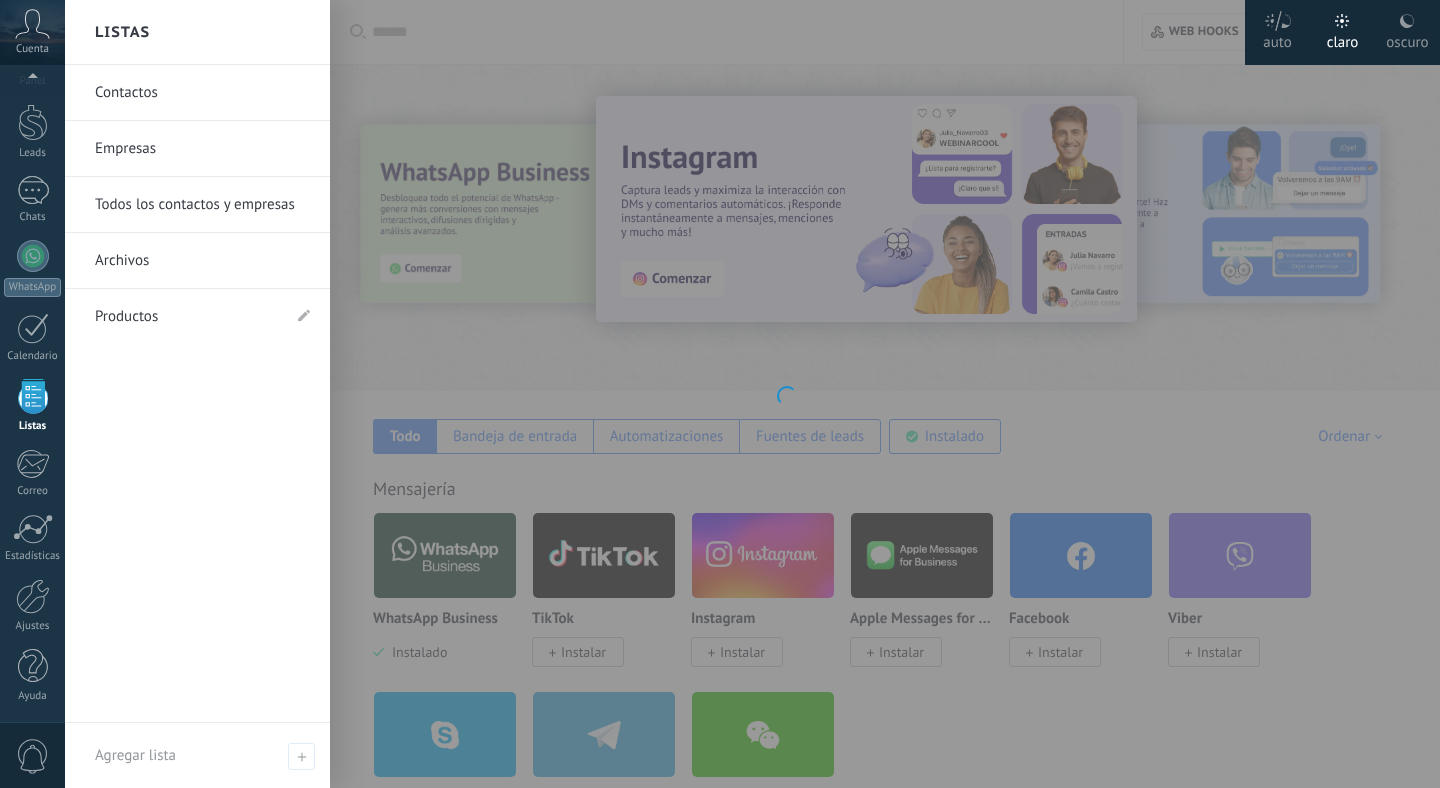 click on "Empresas" at bounding box center (202, 149) 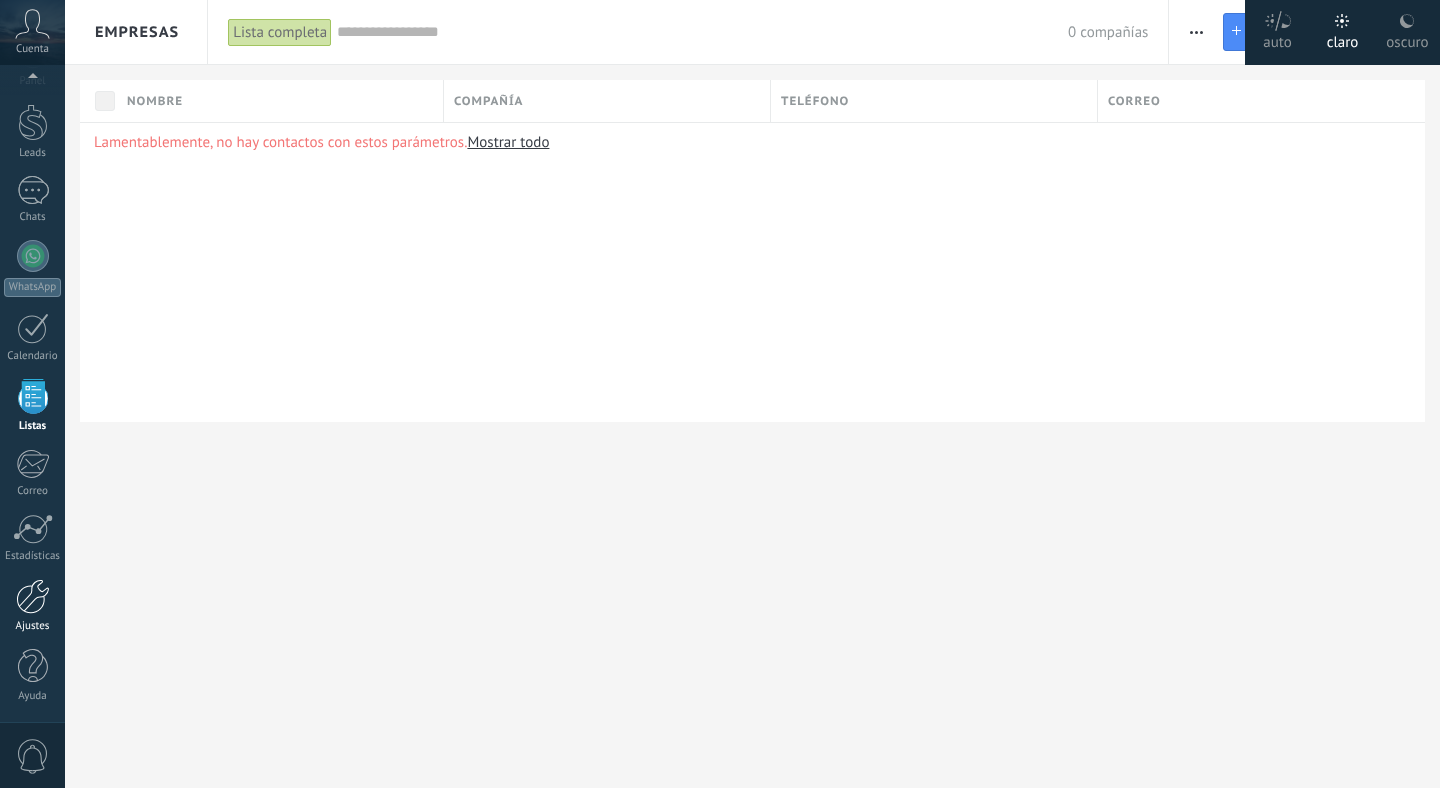 click at bounding box center [33, 596] 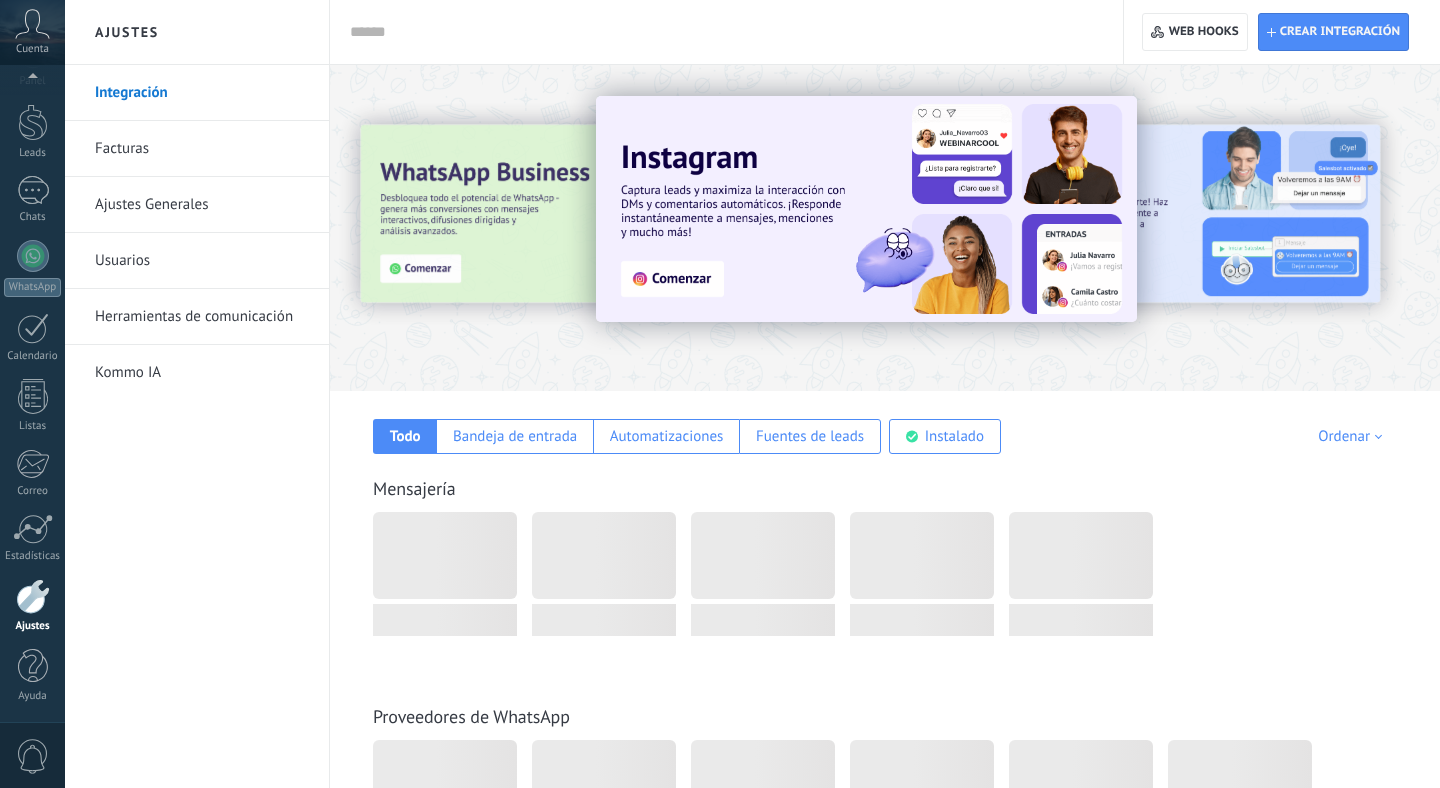 click on "Ajustes Generales" at bounding box center (202, 205) 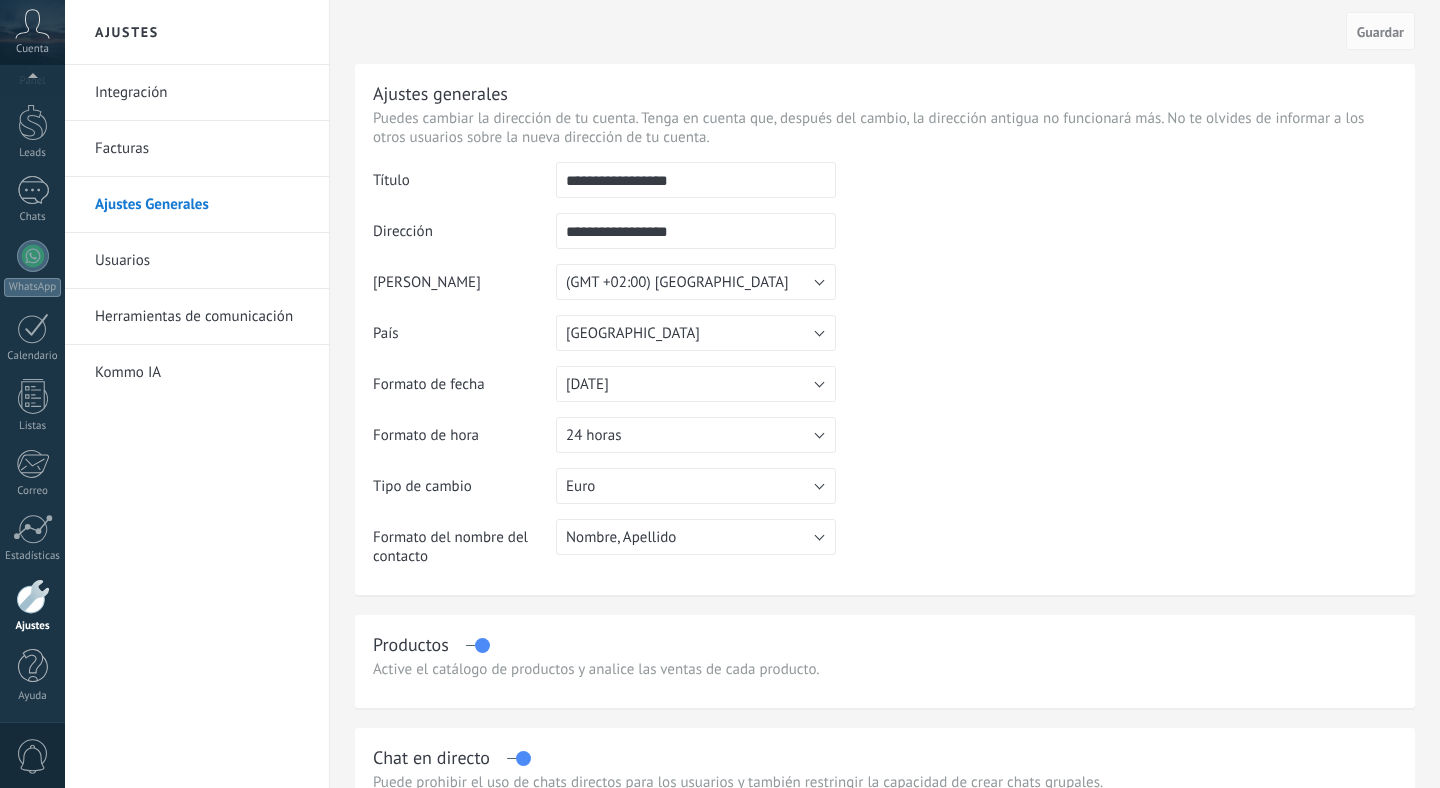 drag, startPoint x: 704, startPoint y: 185, endPoint x: 515, endPoint y: 183, distance: 189.01057 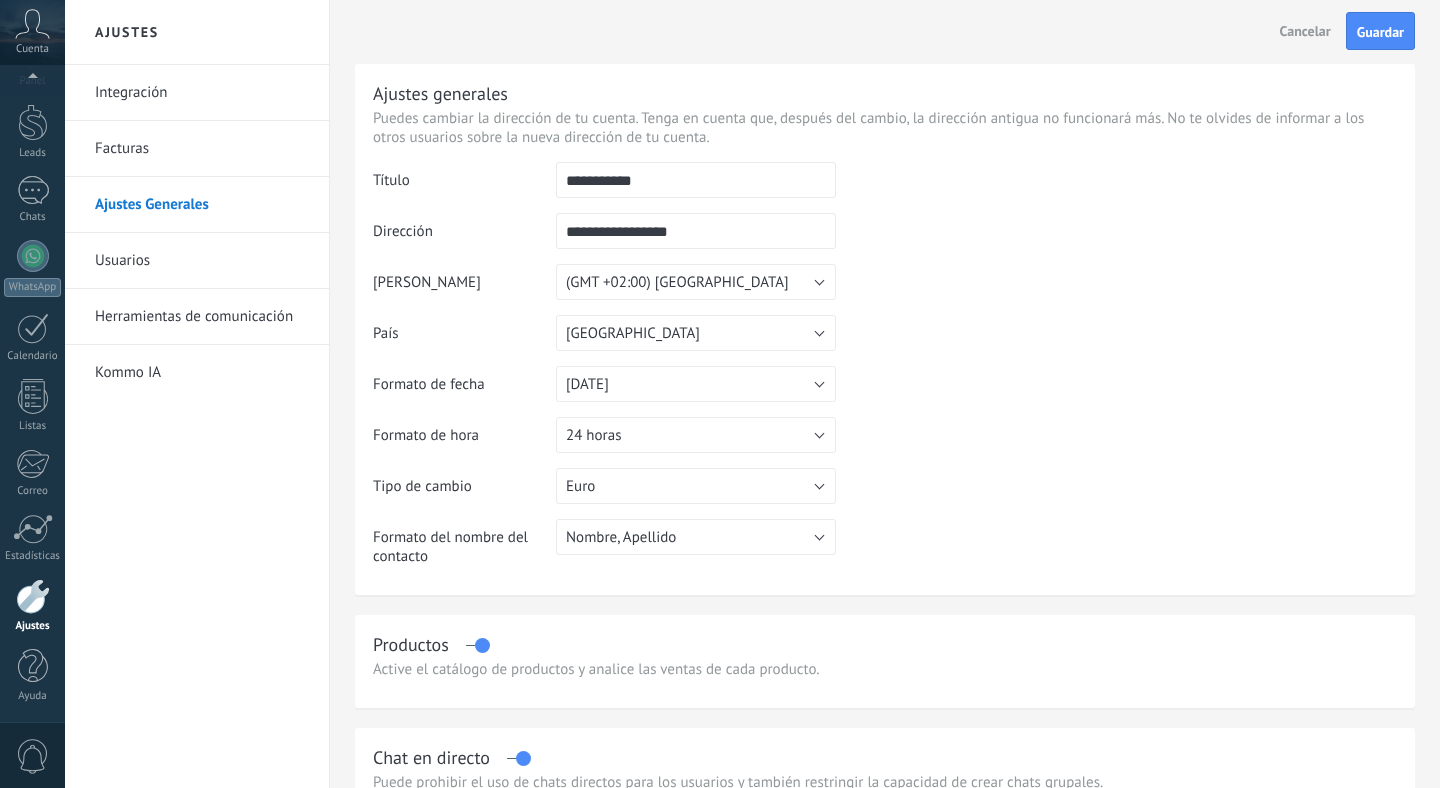type on "**********" 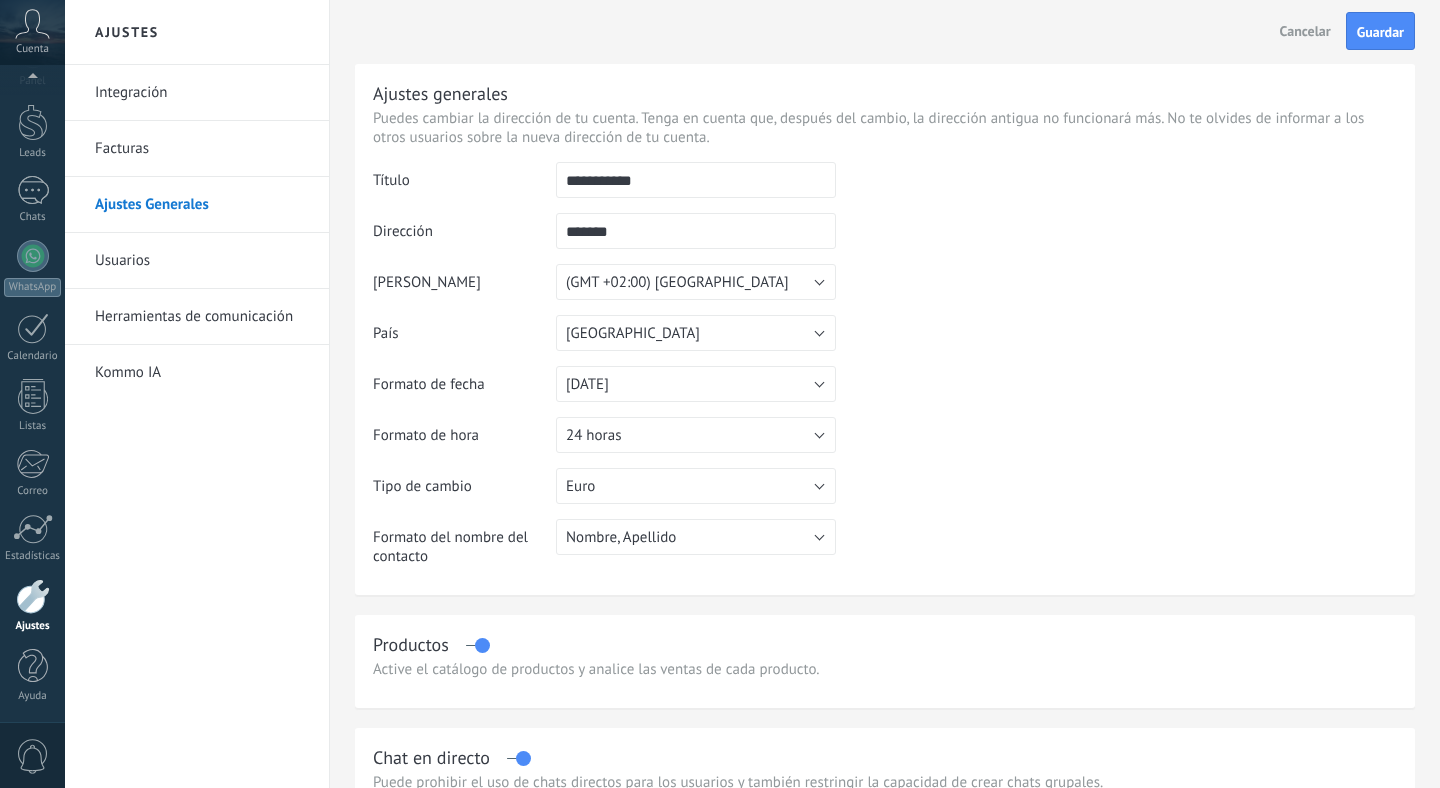 click at bounding box center (1116, 264) 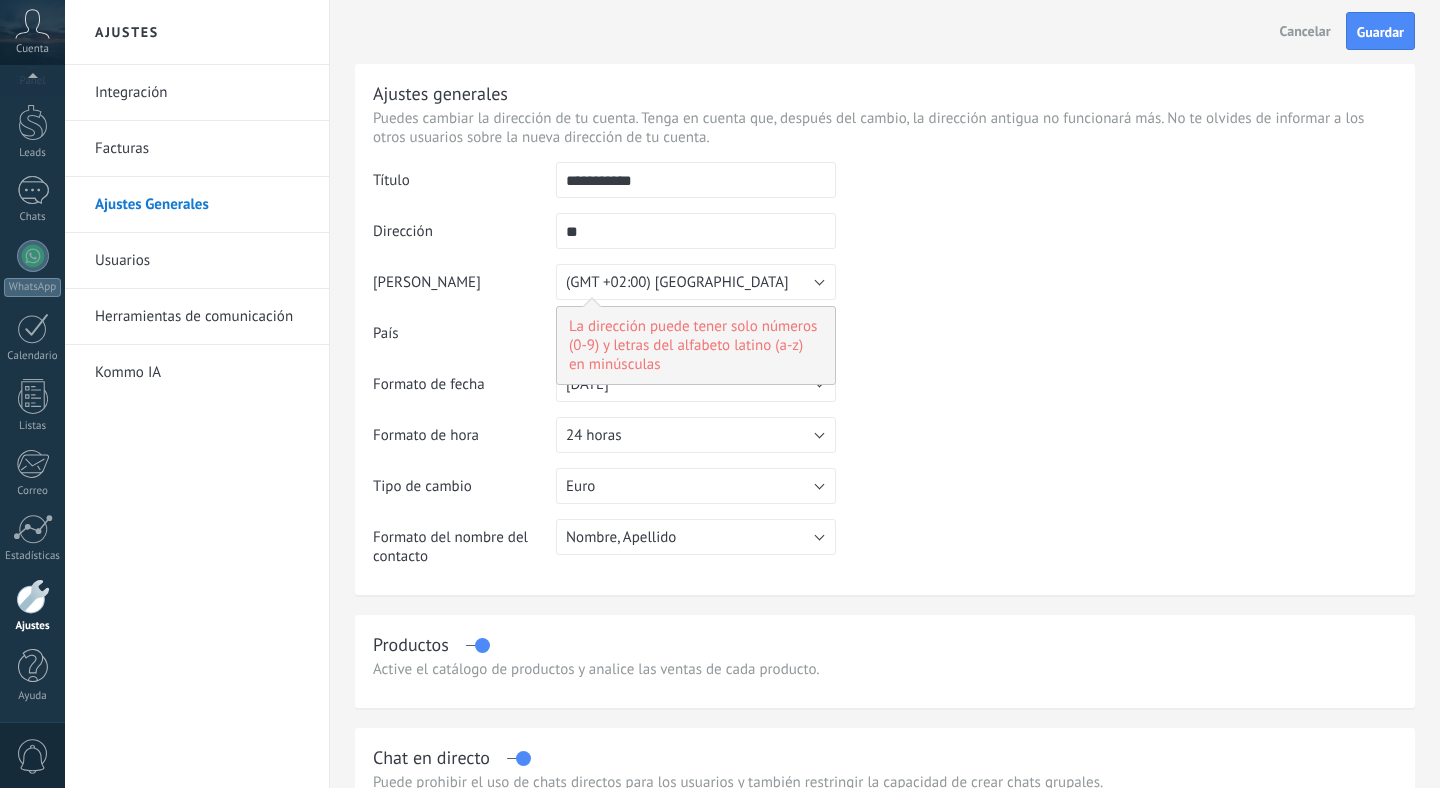 type on "*" 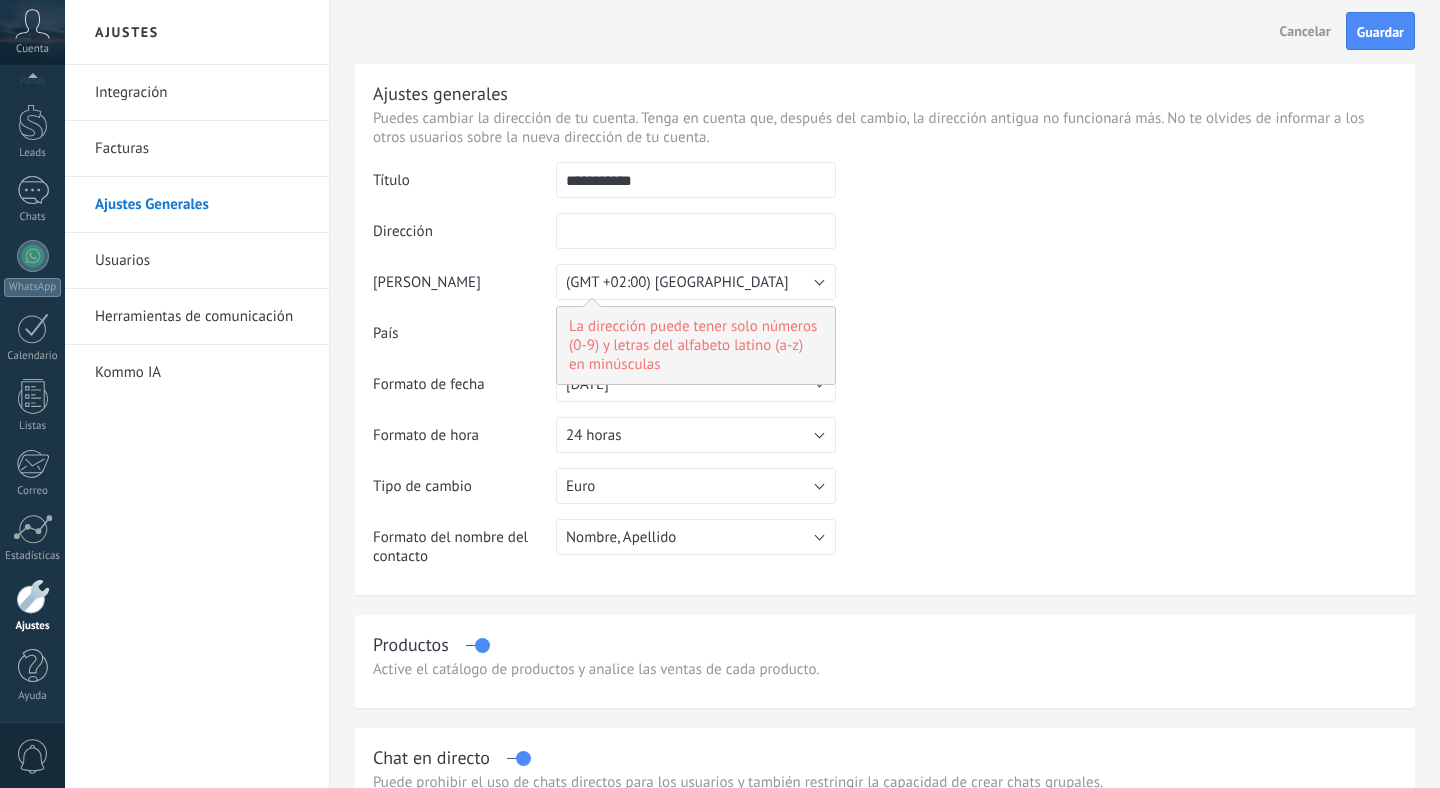 type on "*" 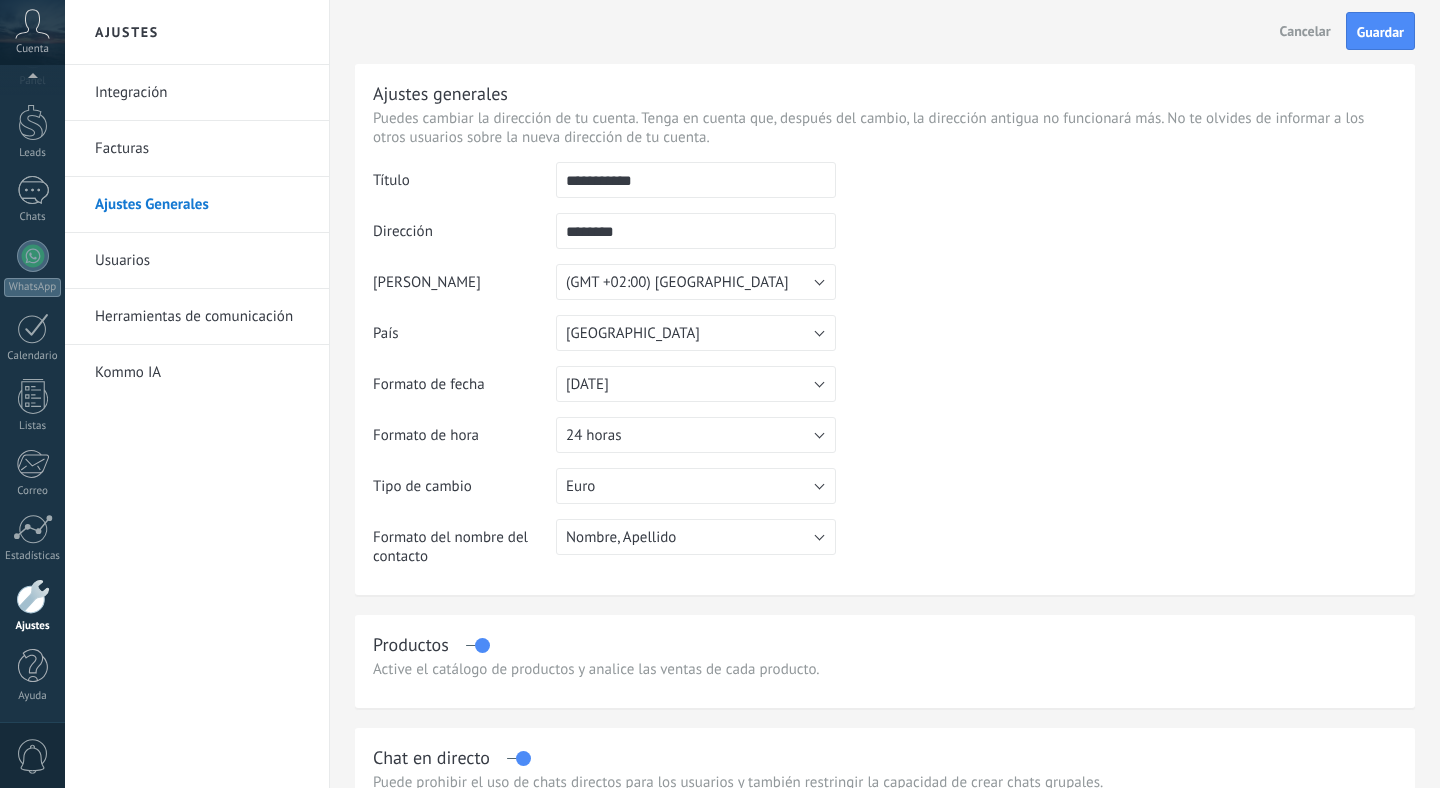 click at bounding box center [1116, 264] 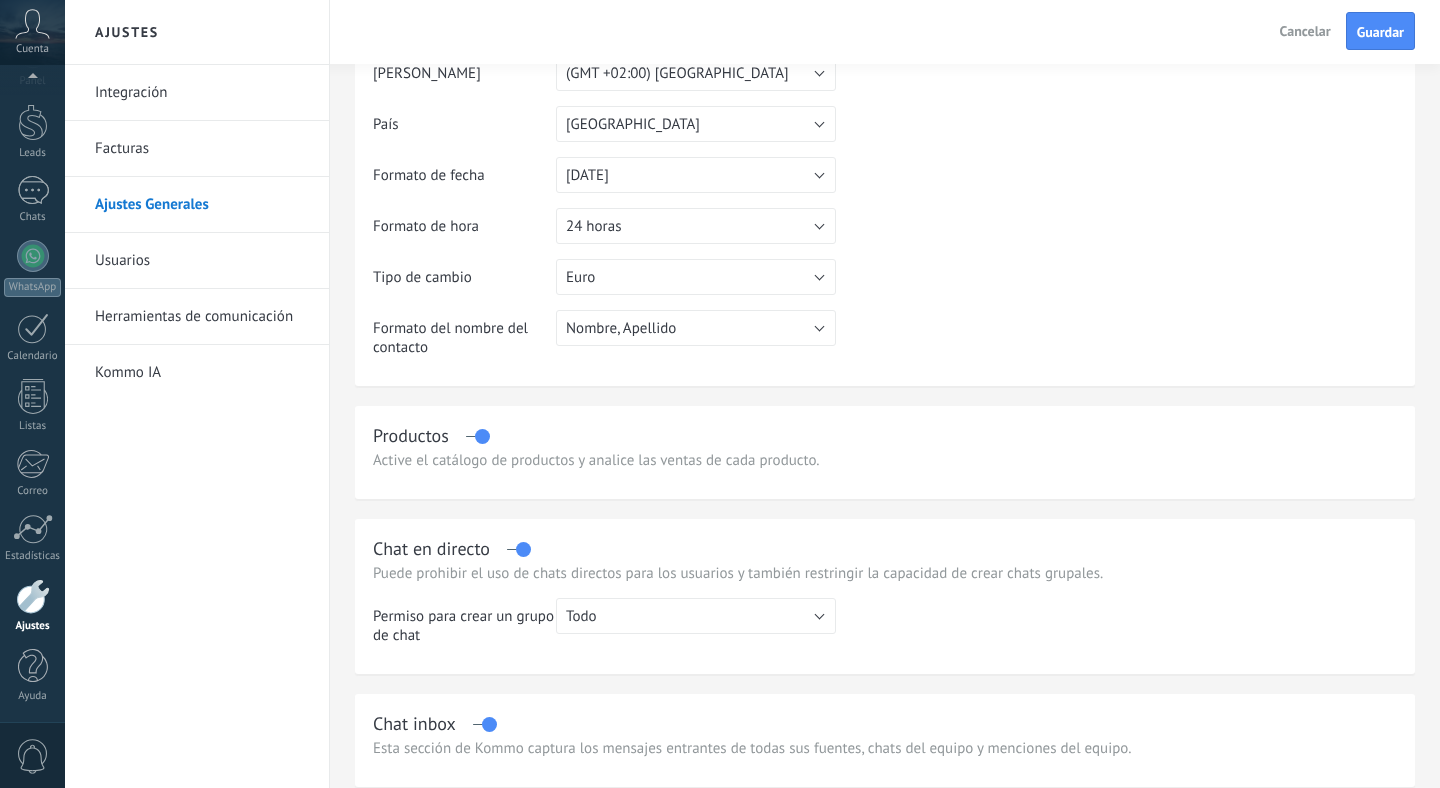scroll, scrollTop: 223, scrollLeft: 0, axis: vertical 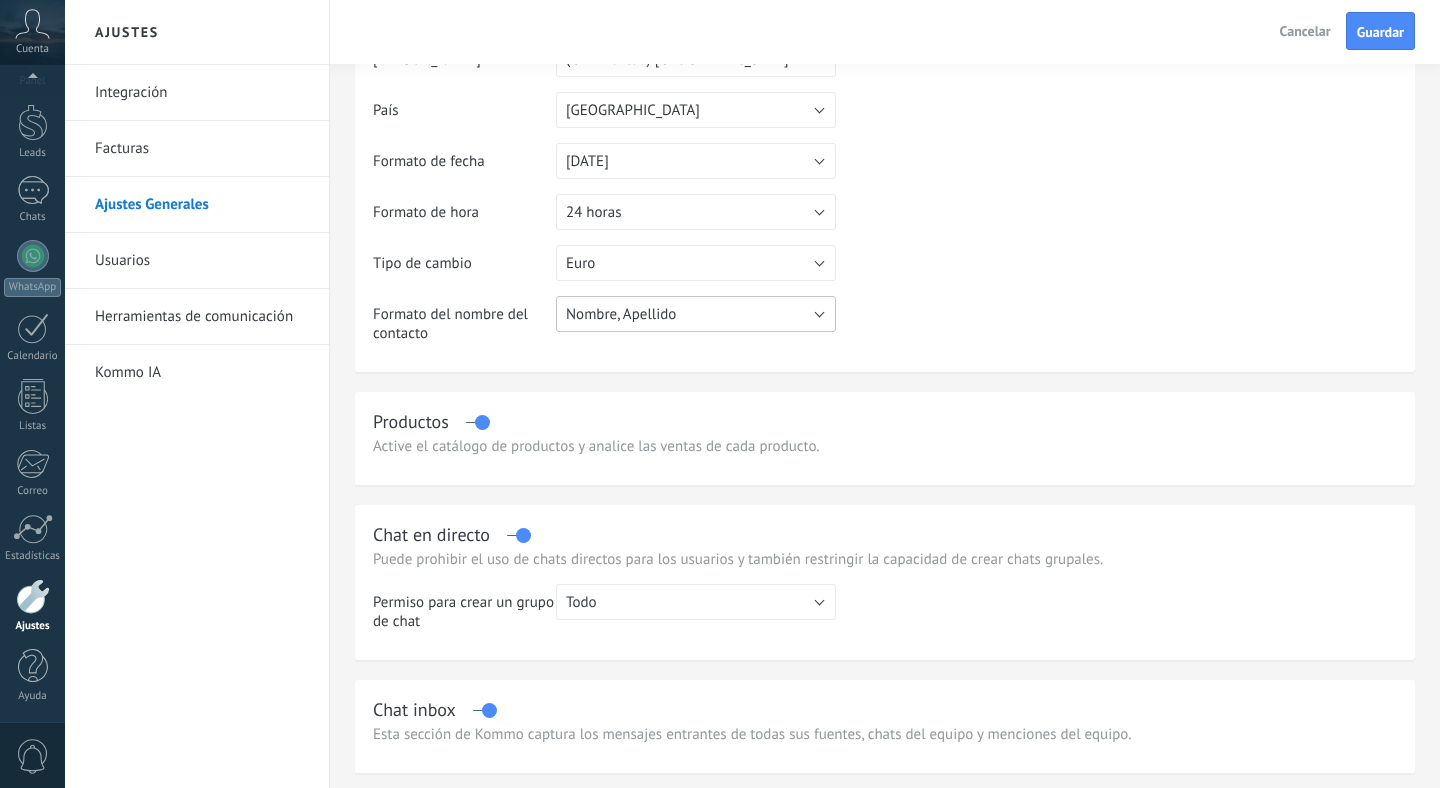 click on "Nombre, Apellido" at bounding box center [696, 314] 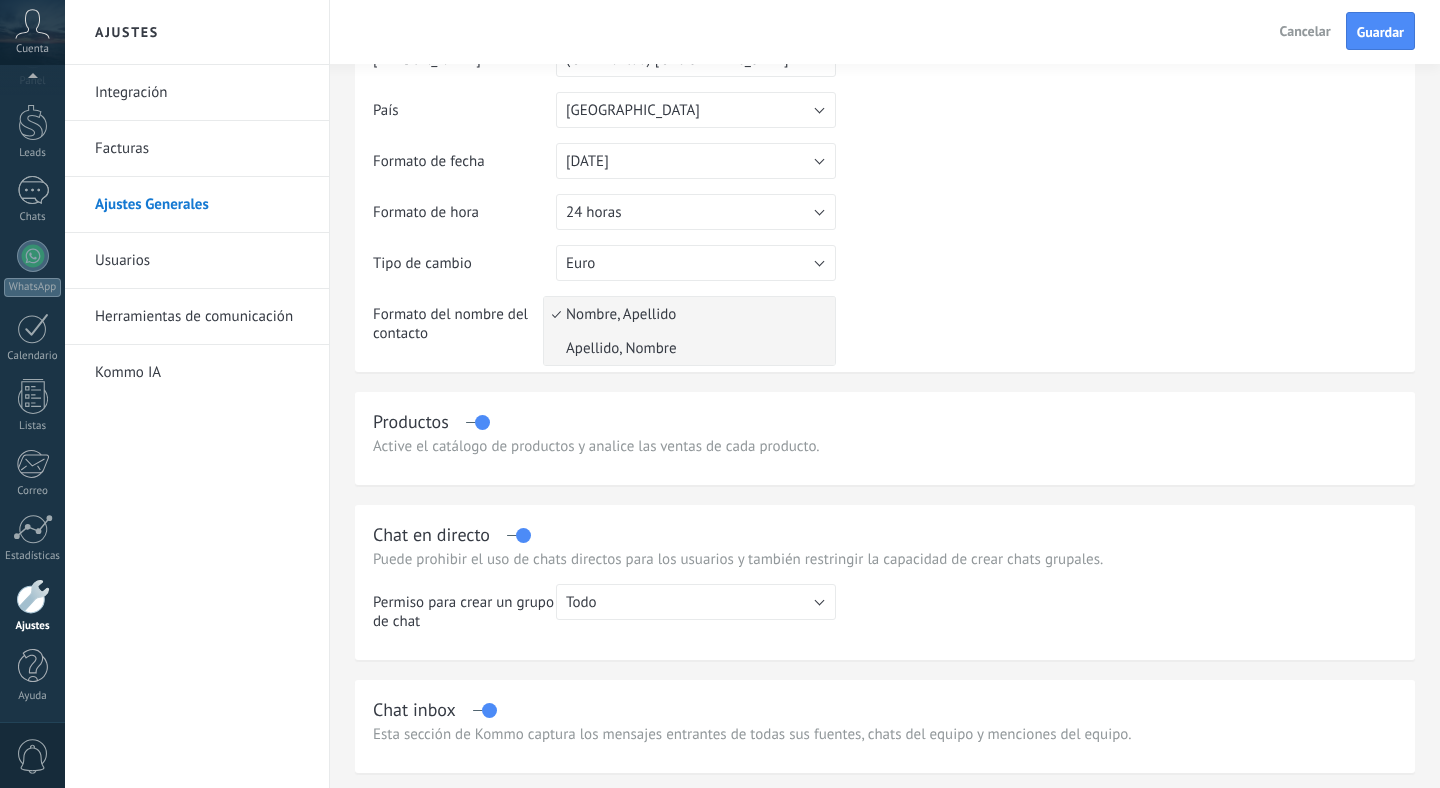 click on "Apellido, Nombre" at bounding box center (686, 348) 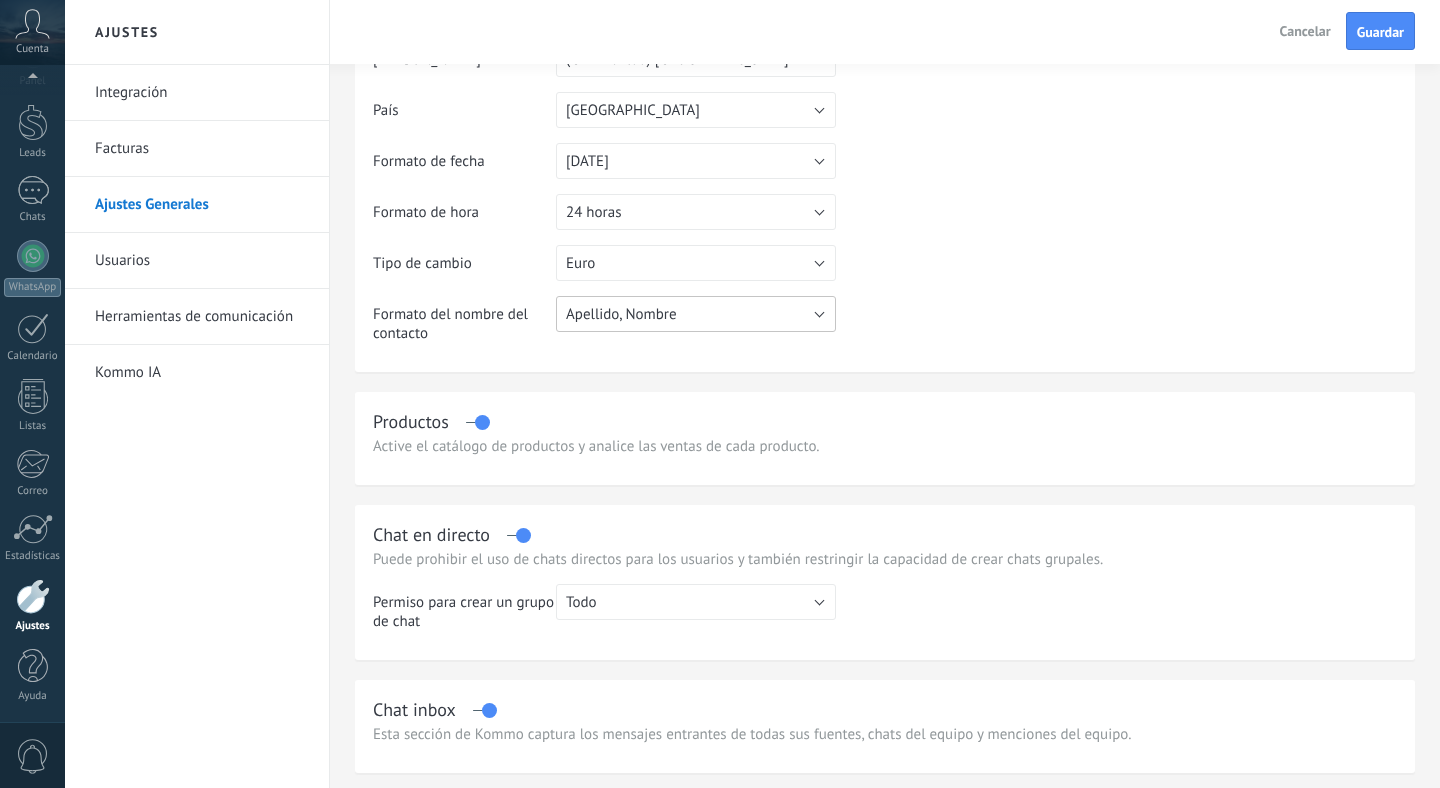 click on "Apellido, Nombre" at bounding box center (696, 314) 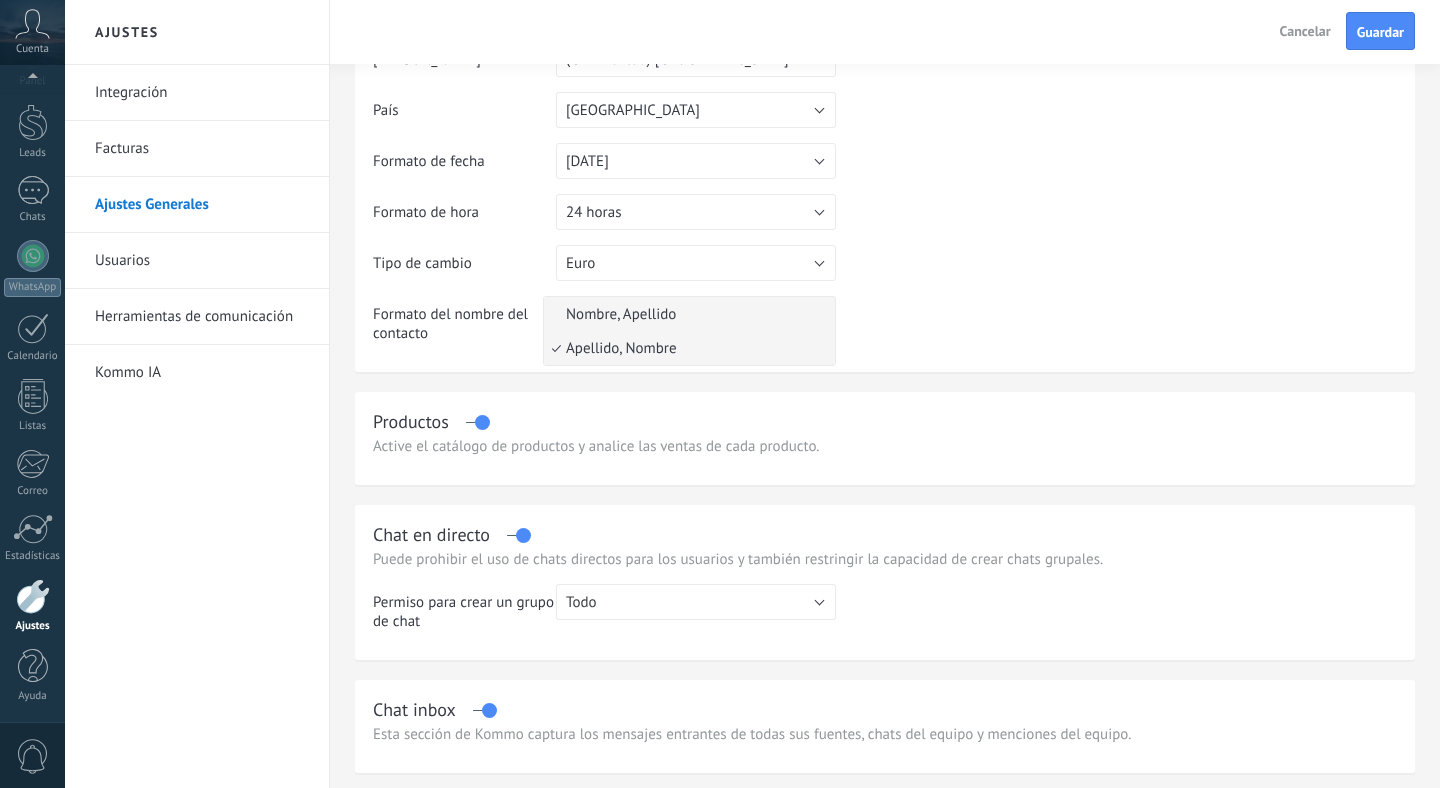 click on "Nombre, Apellido" at bounding box center (686, 314) 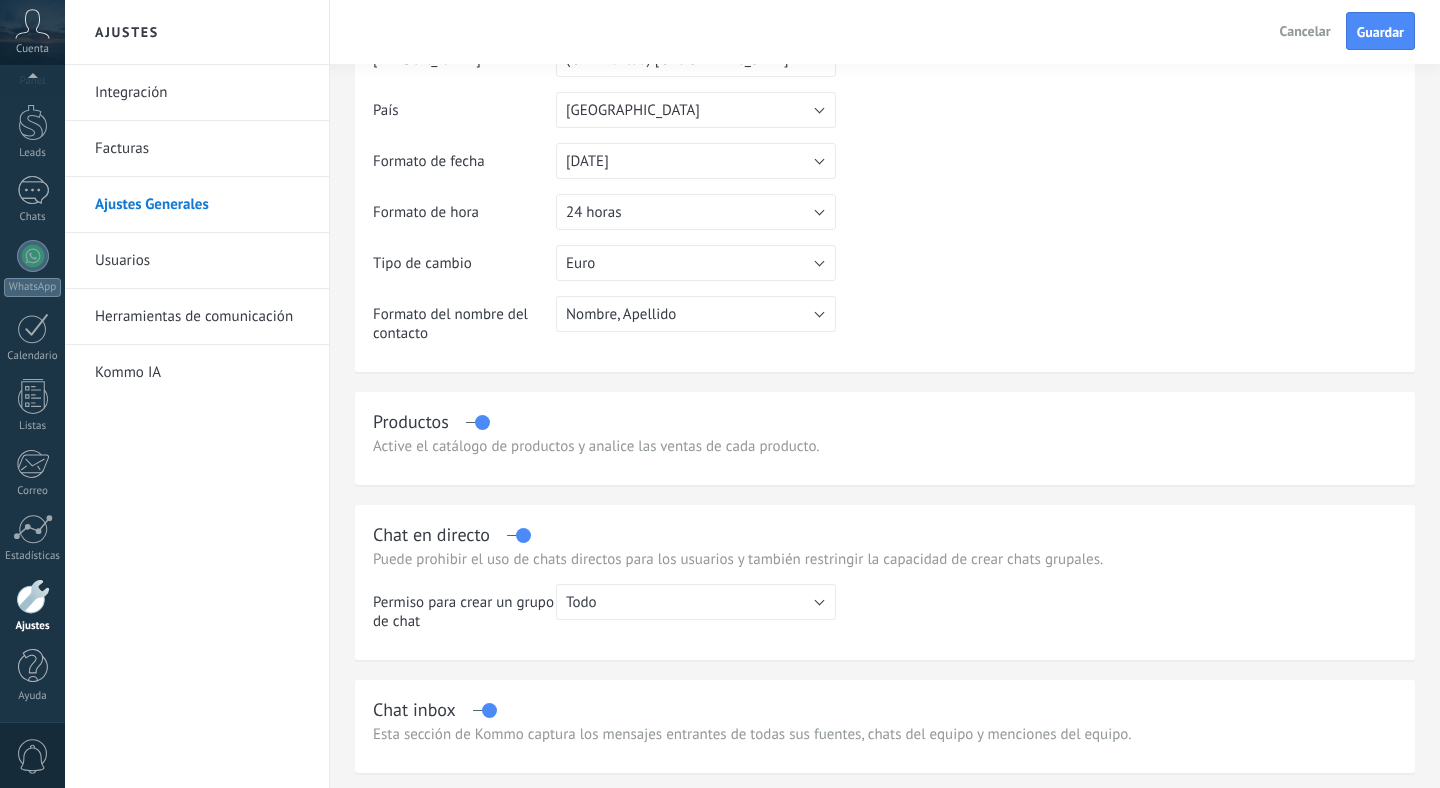 click on "**********" at bounding box center [885, 148] 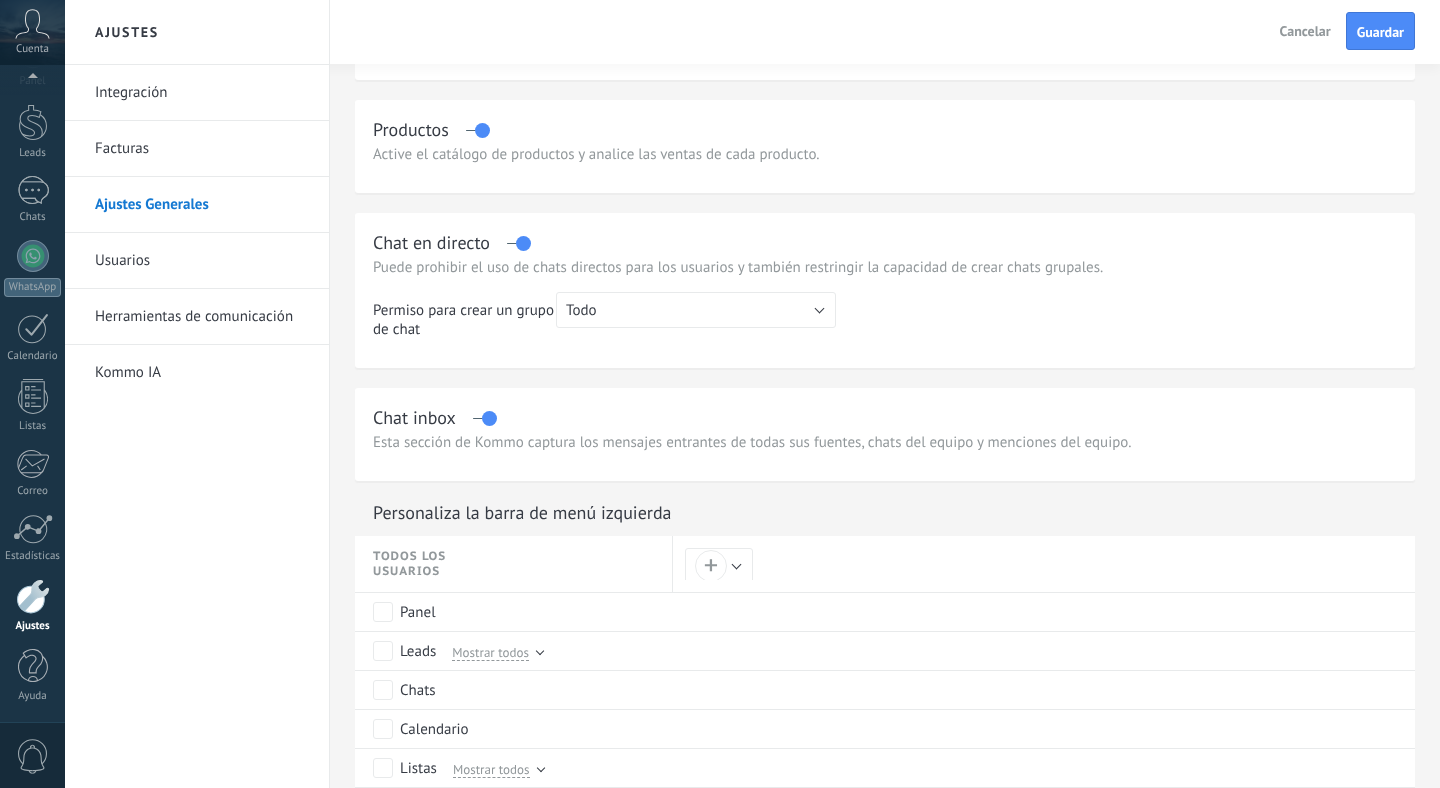 scroll, scrollTop: 516, scrollLeft: 0, axis: vertical 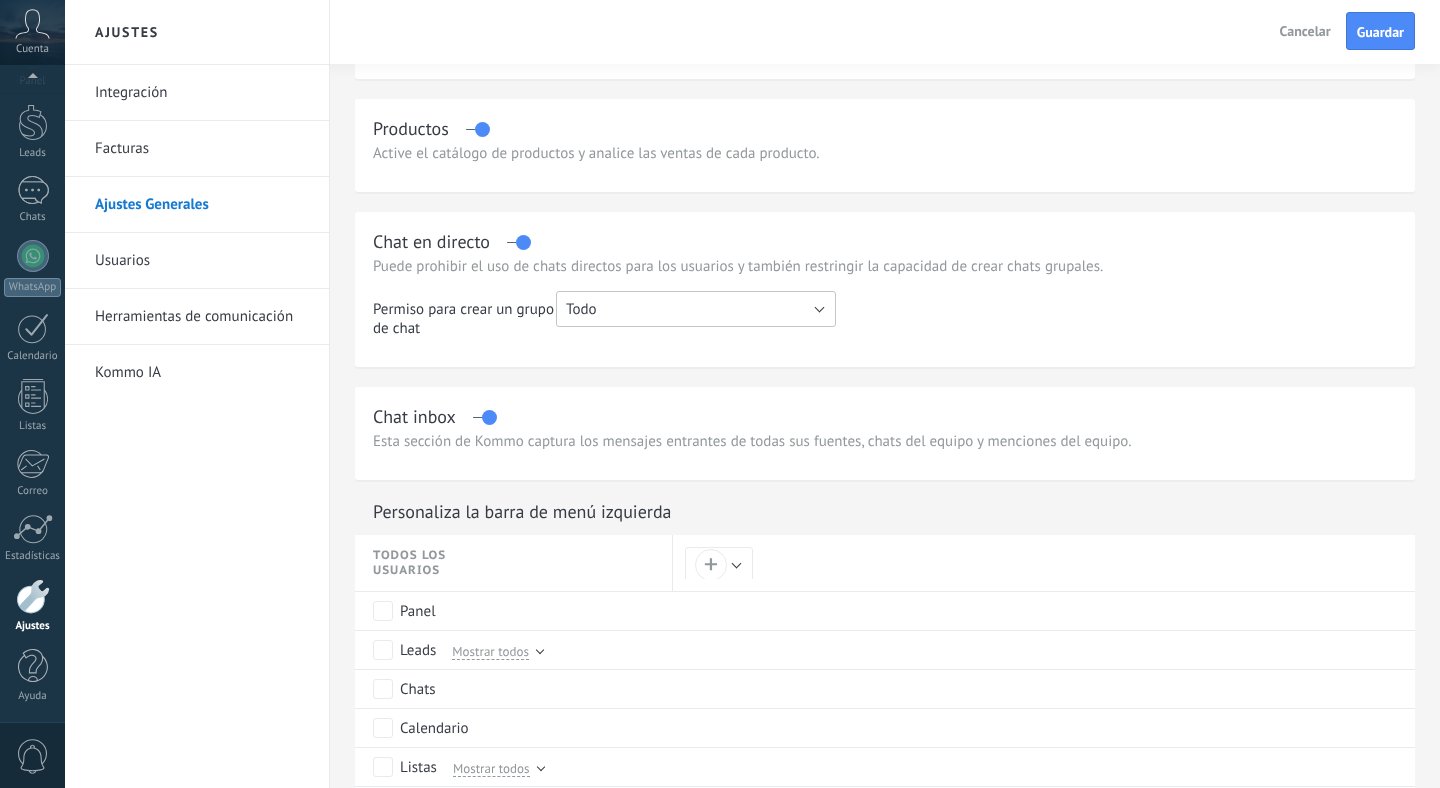 click on "Todo" at bounding box center [696, 309] 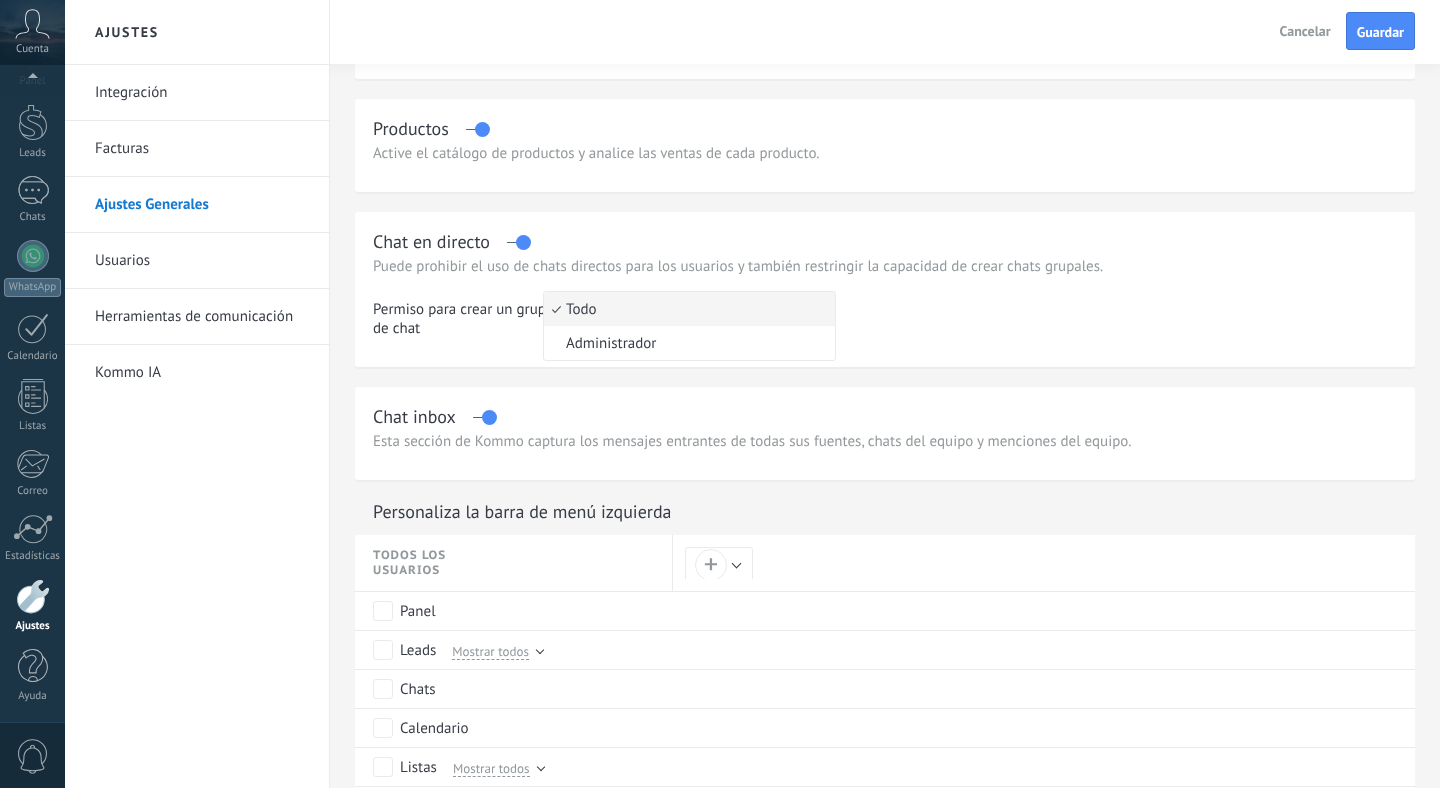 click on "Todo" at bounding box center (686, 309) 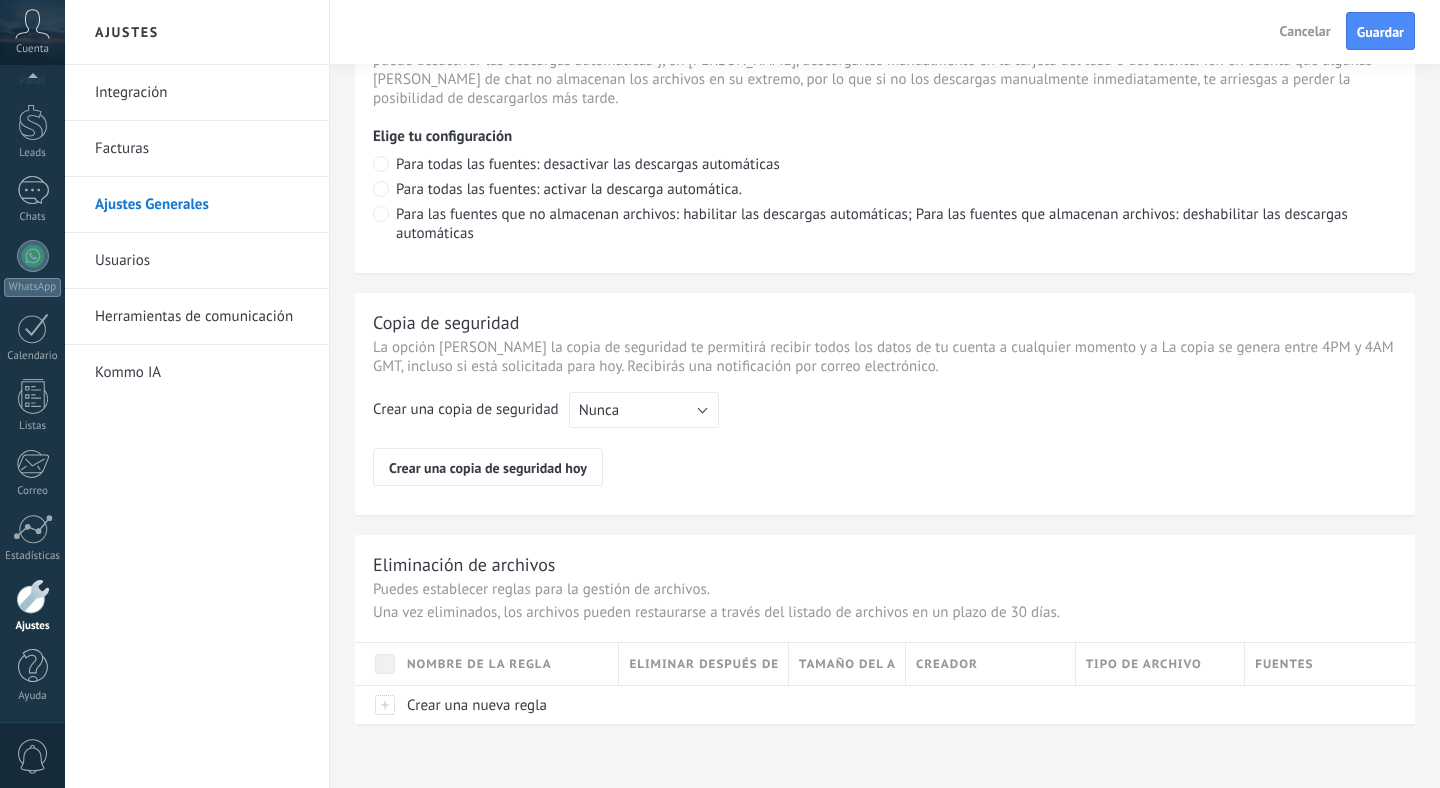 scroll, scrollTop: 1456, scrollLeft: 0, axis: vertical 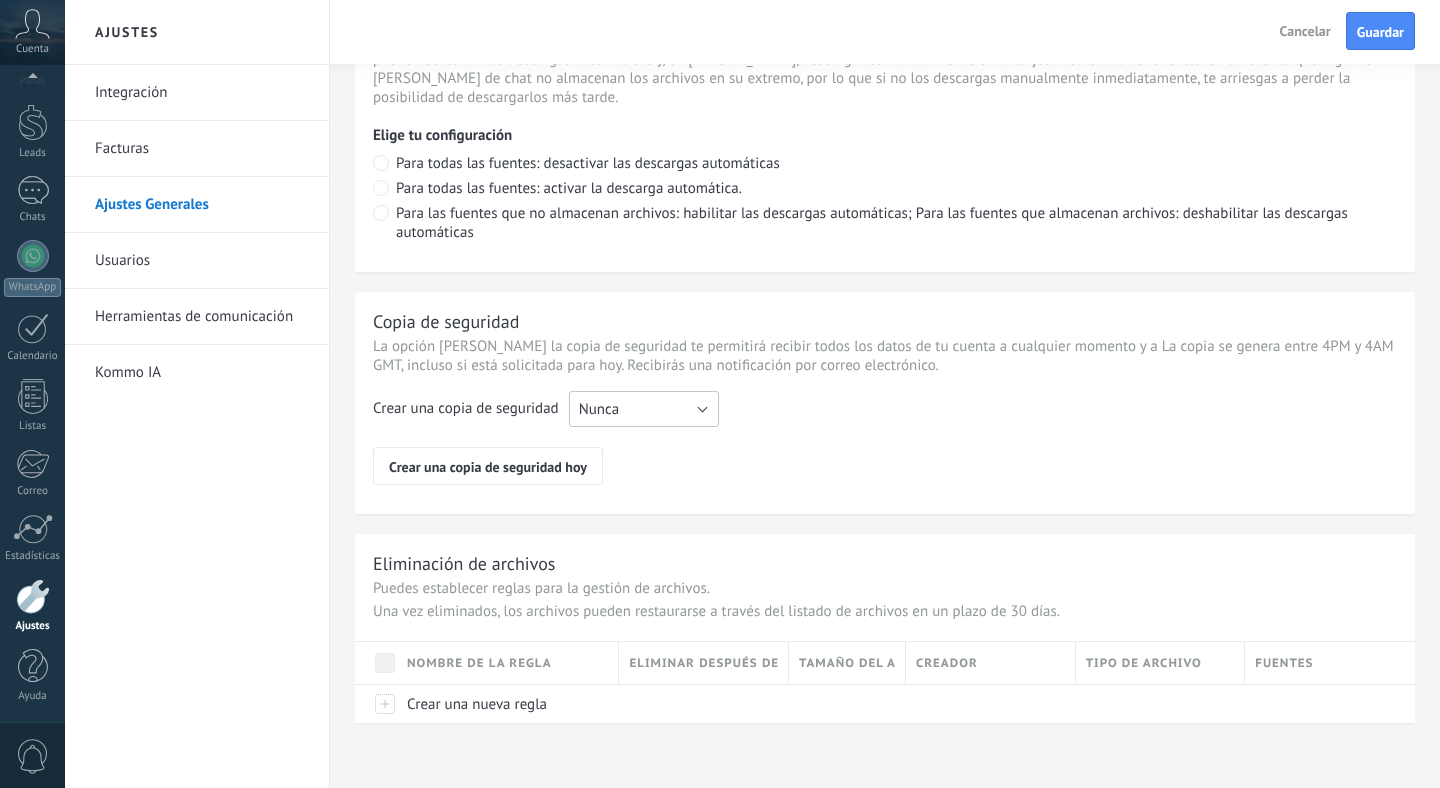 click on "Nunca" at bounding box center (644, 409) 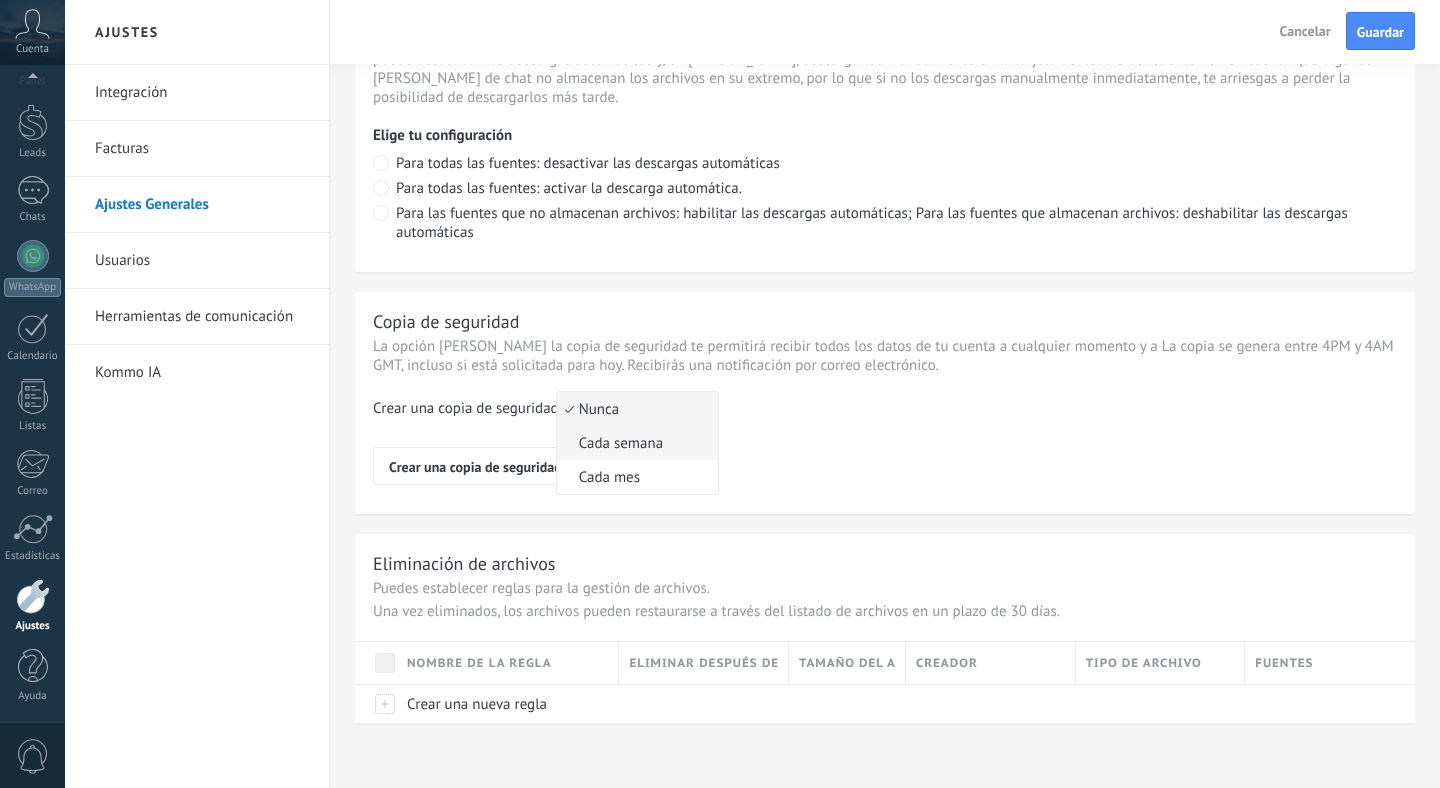 click on "Cada semana" at bounding box center (634, 443) 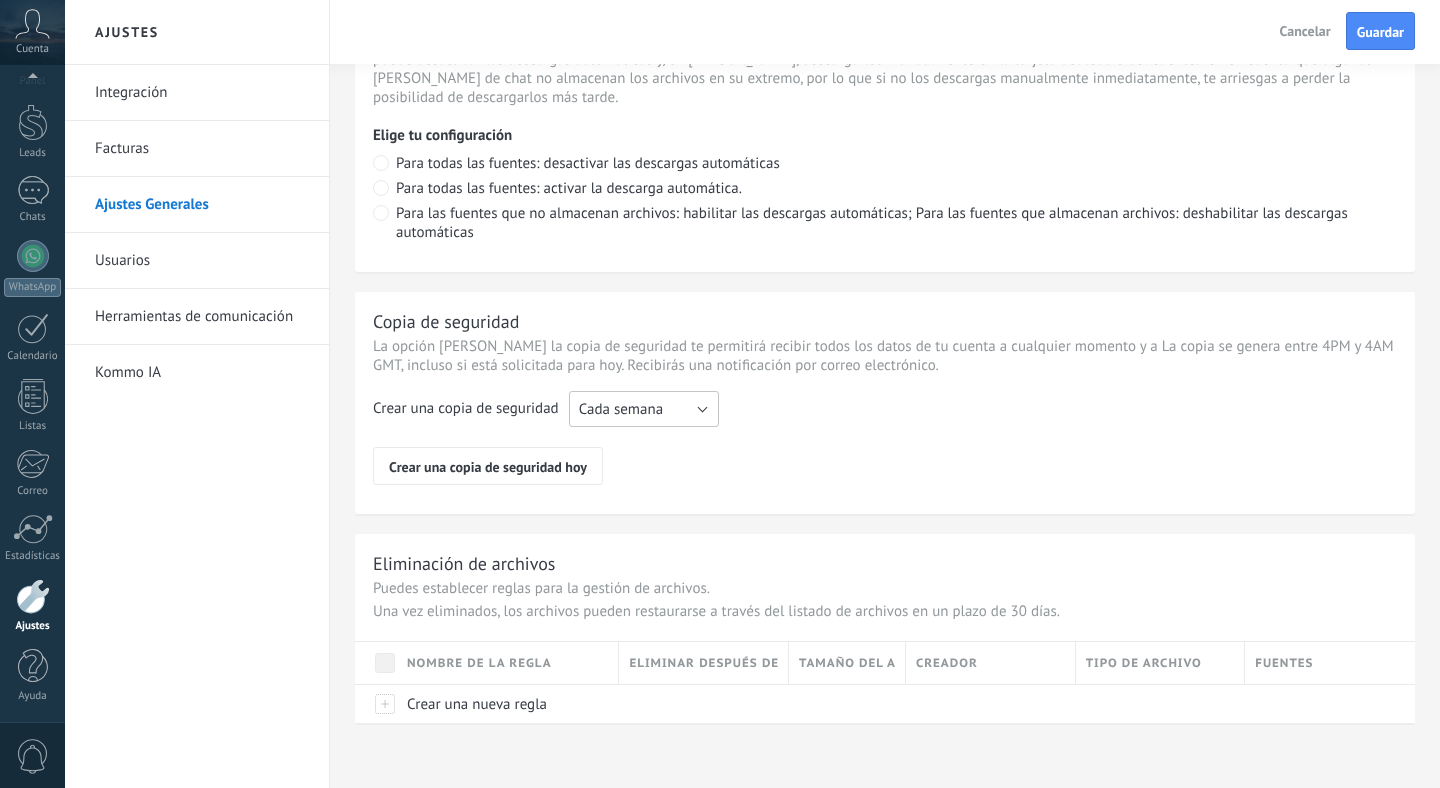 scroll, scrollTop: 1467, scrollLeft: 0, axis: vertical 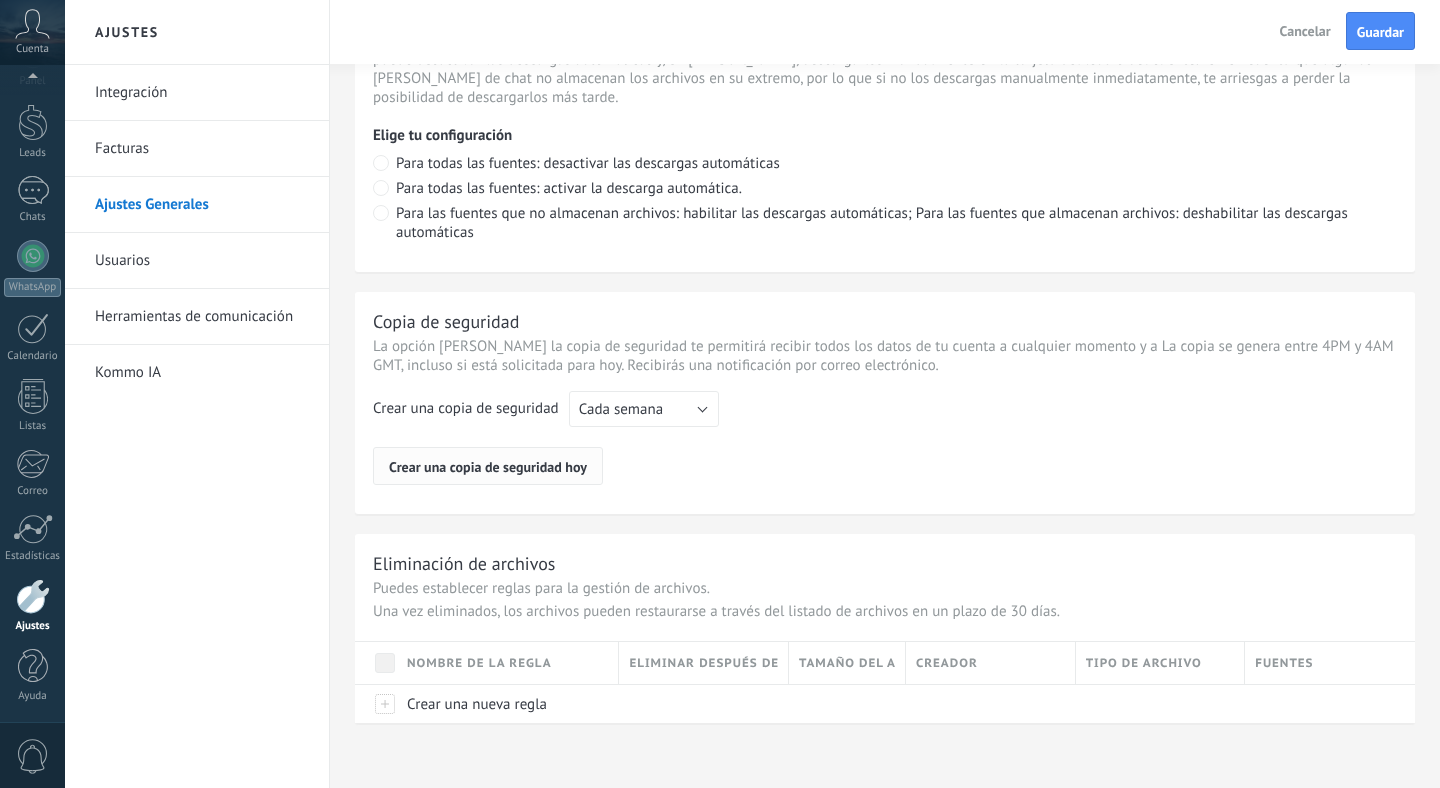 click on "Crear una copia de seguridad hoy" at bounding box center [488, 466] 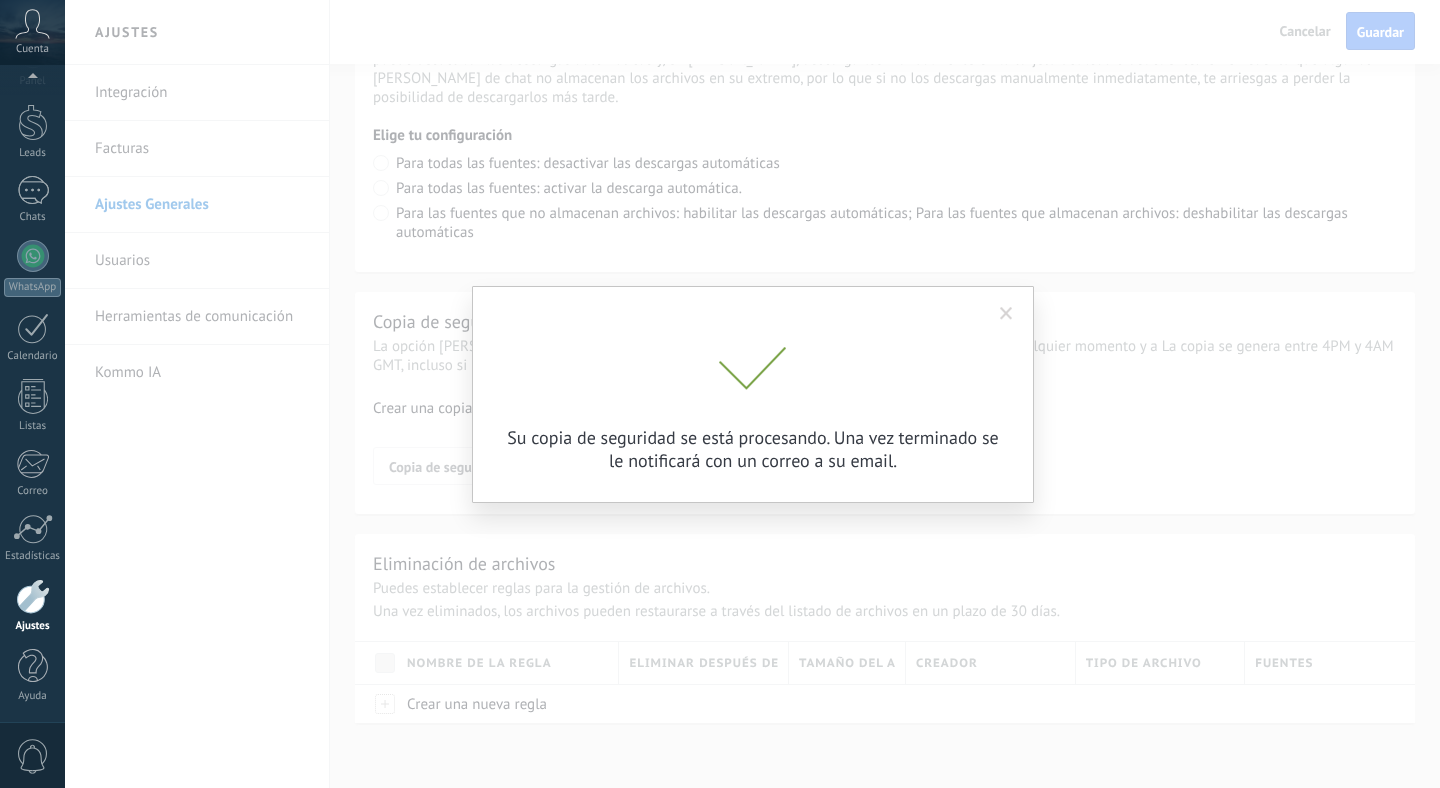 click at bounding box center [1006, 314] 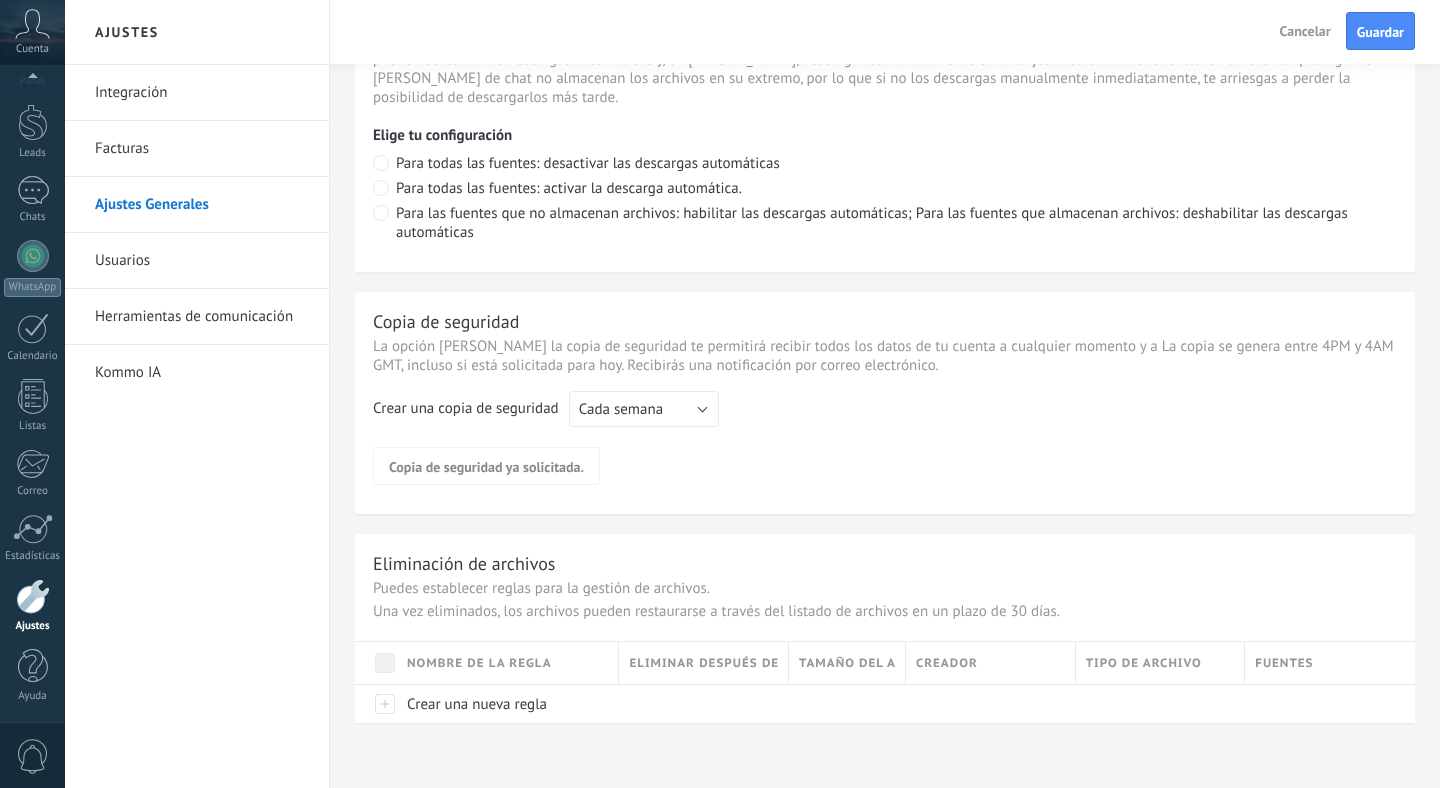 click on "Facturas" at bounding box center [202, 149] 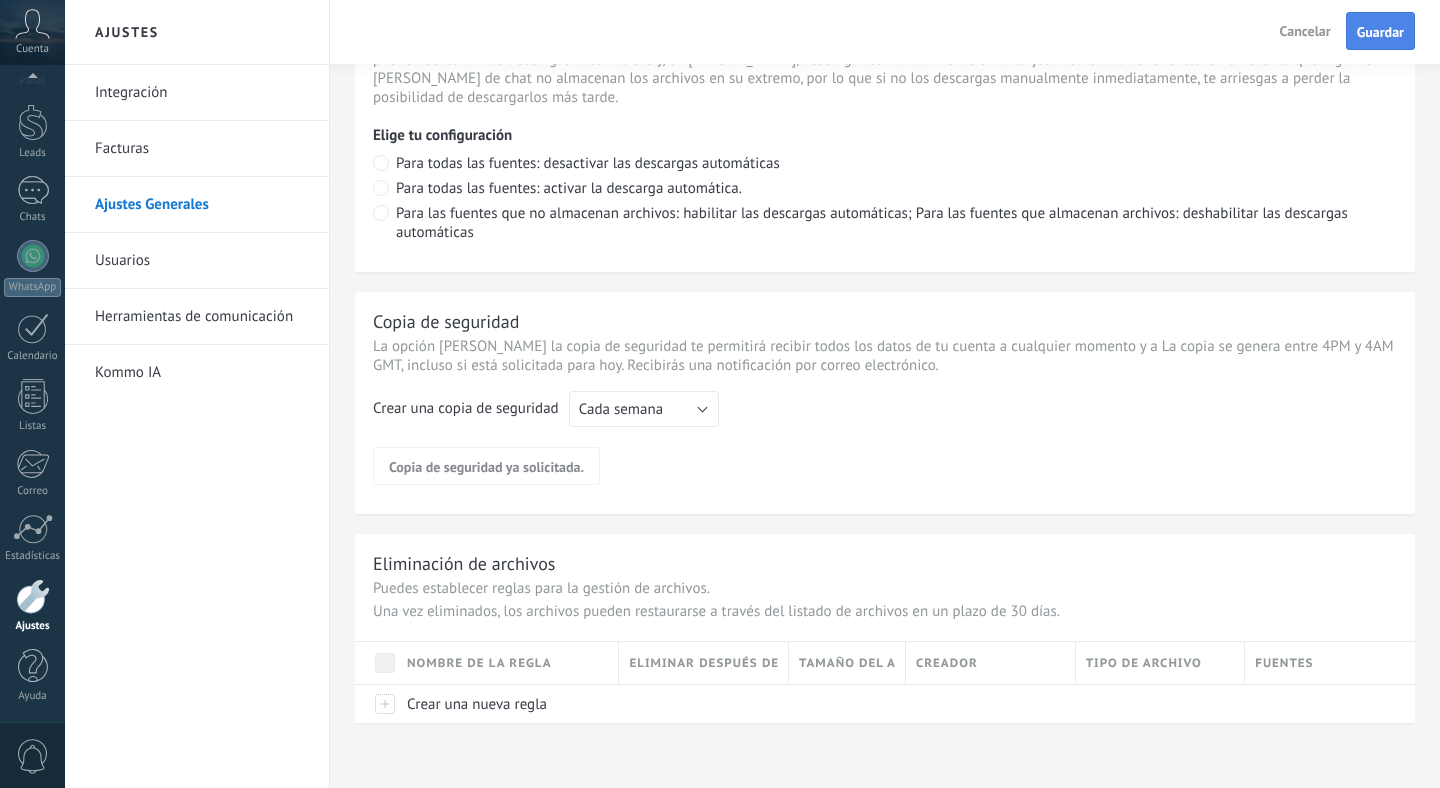 click on "Guardar" at bounding box center (1380, 31) 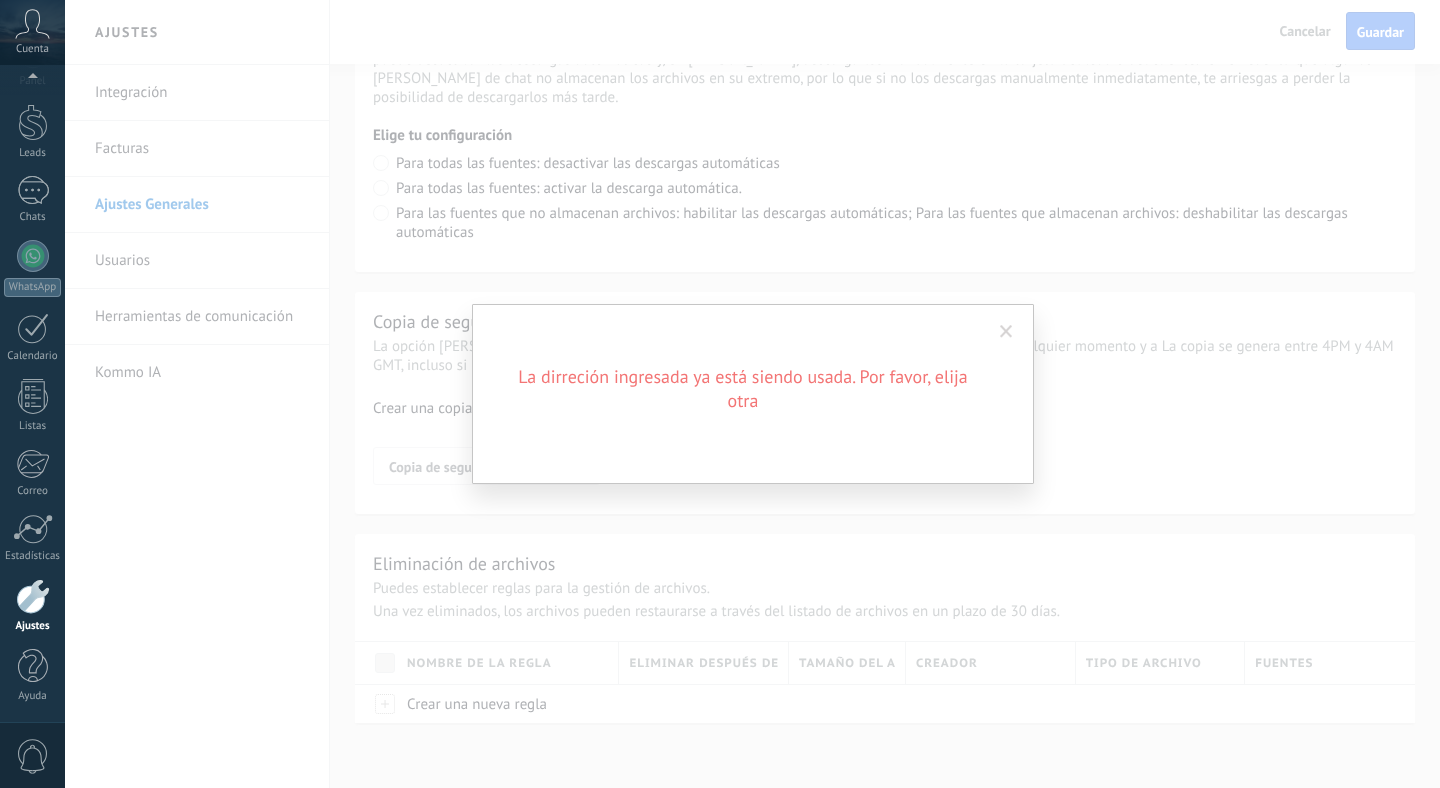 click at bounding box center (1006, 332) 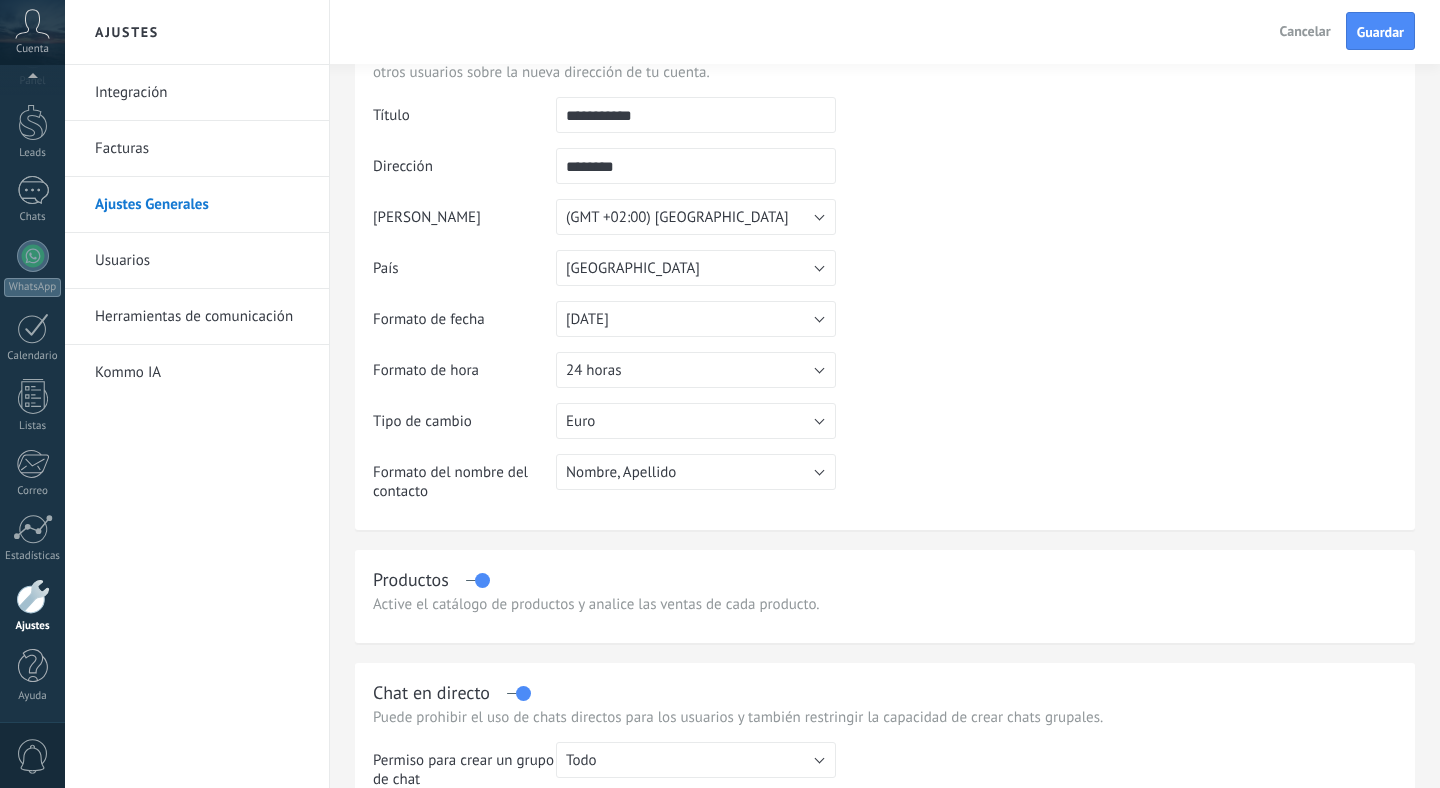 scroll, scrollTop: 0, scrollLeft: 0, axis: both 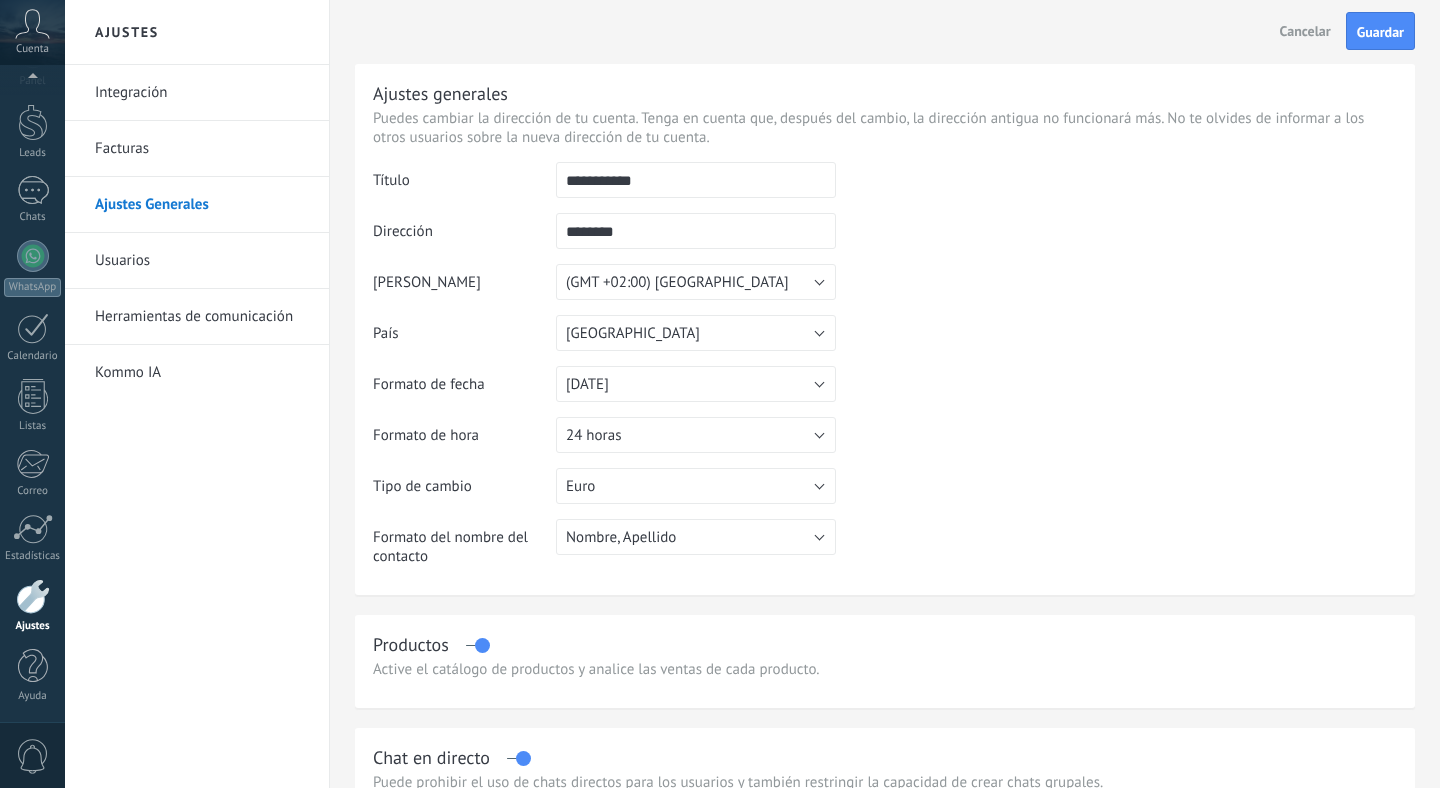 drag, startPoint x: 652, startPoint y: 237, endPoint x: 475, endPoint y: 238, distance: 177.00282 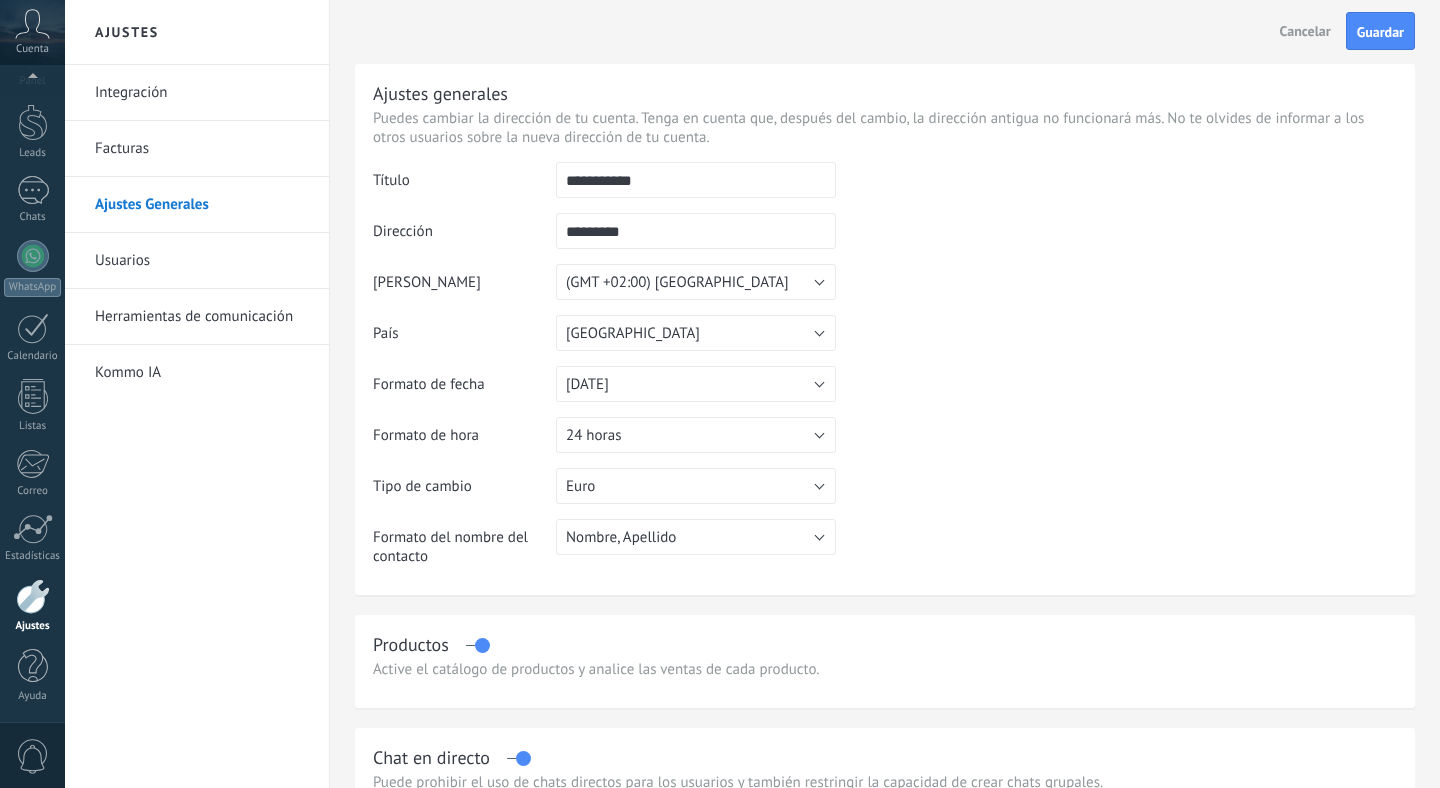 type on "*********" 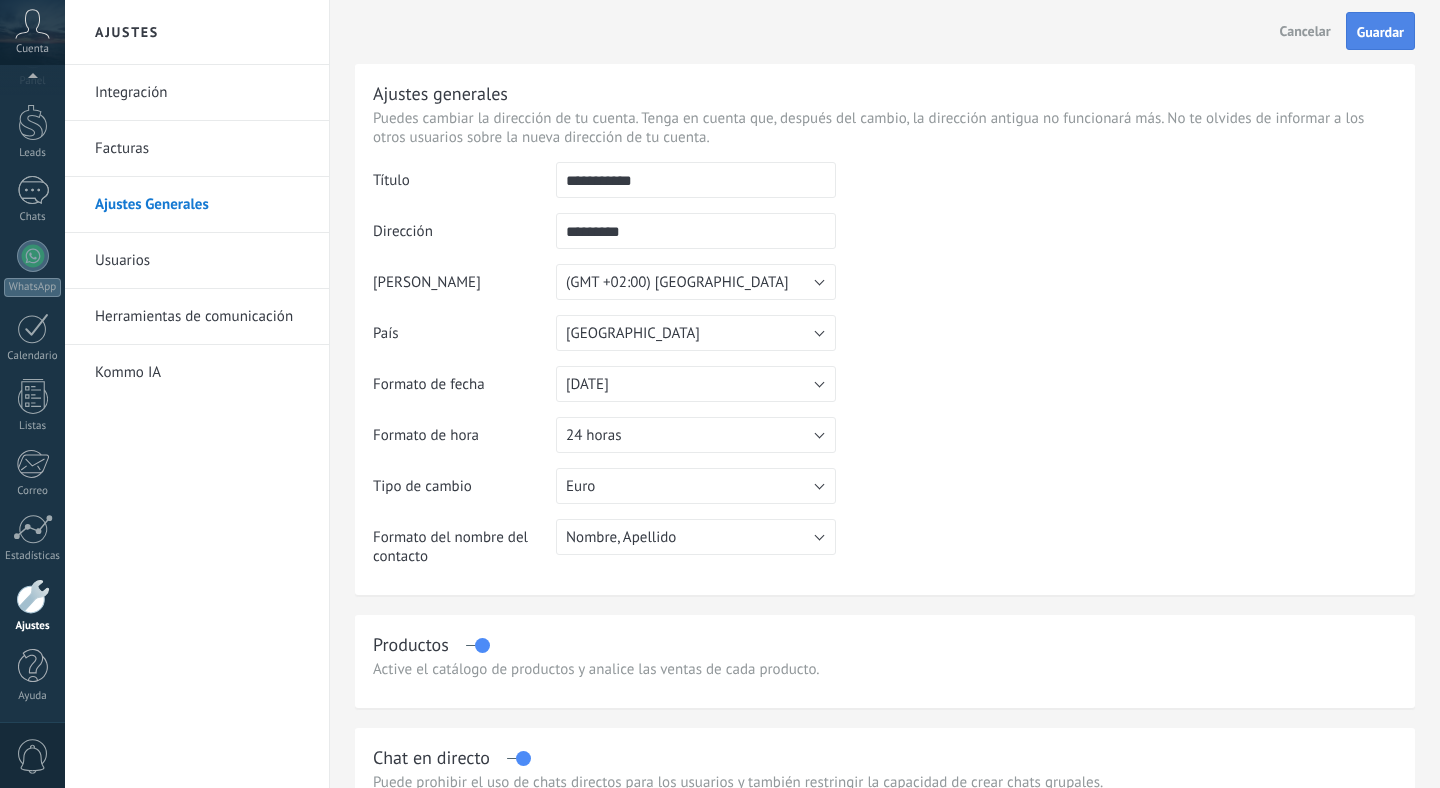 click on "Guardar" at bounding box center [1380, 32] 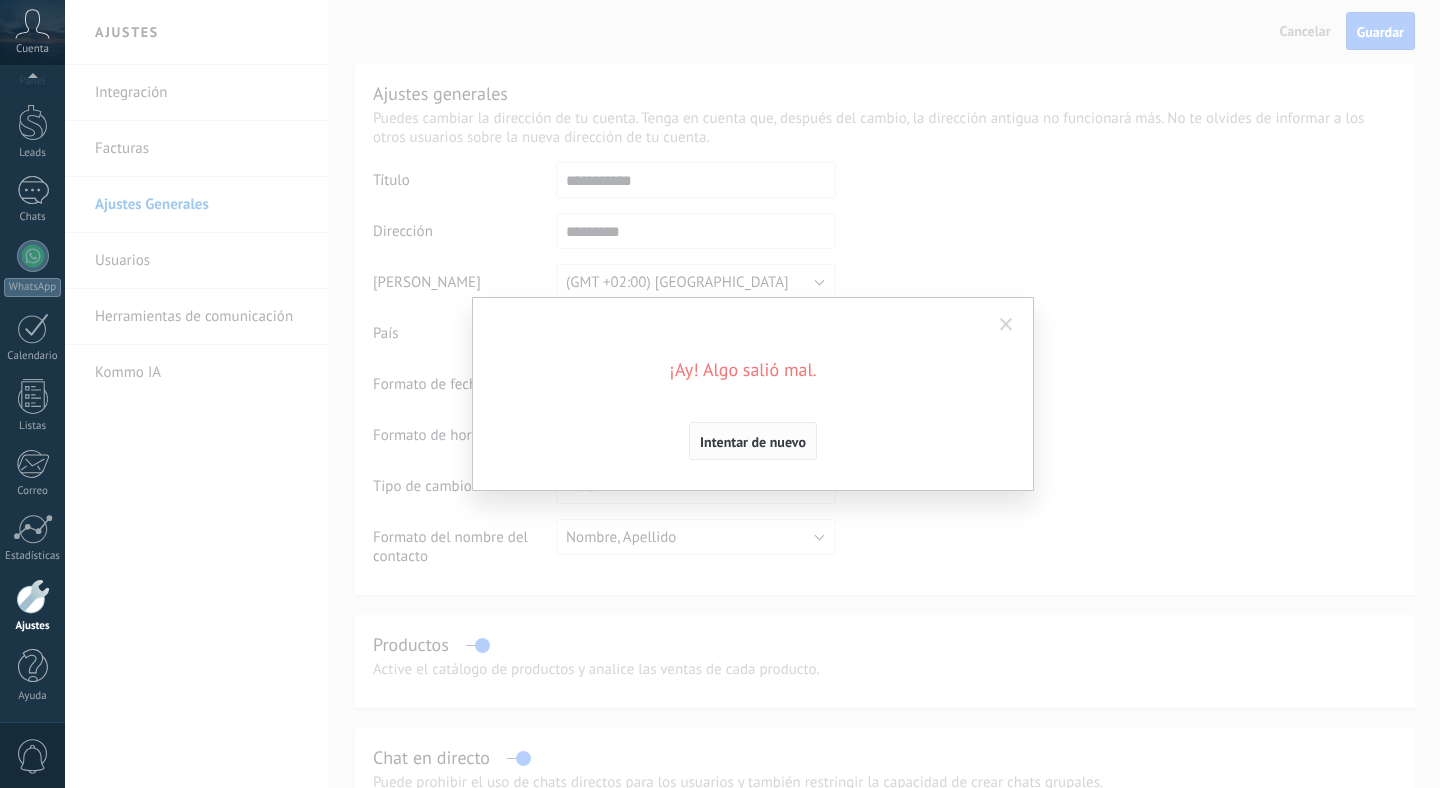 click on "Intentar de nuevo" at bounding box center (753, 442) 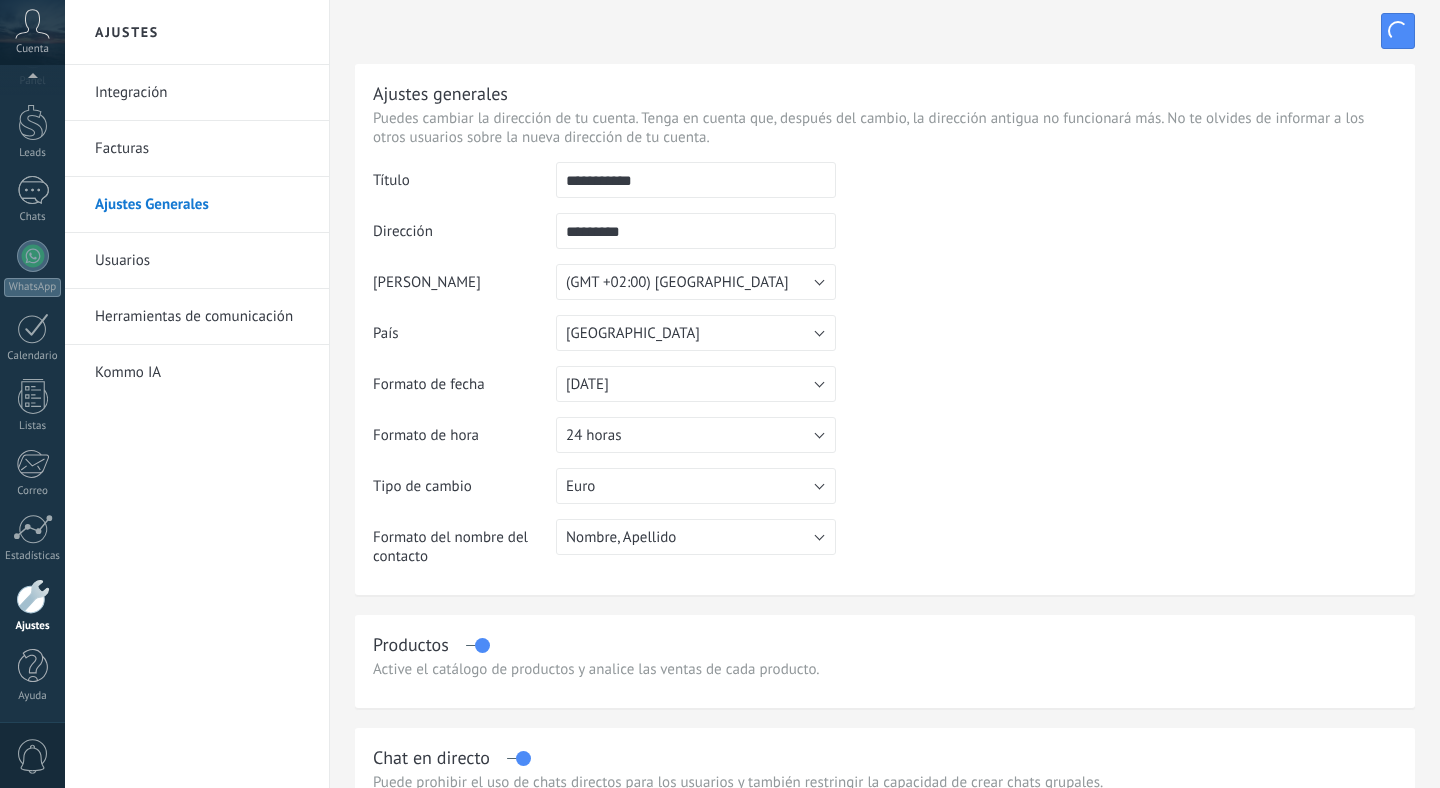 drag, startPoint x: 645, startPoint y: 236, endPoint x: 513, endPoint y: 226, distance: 132.37825 